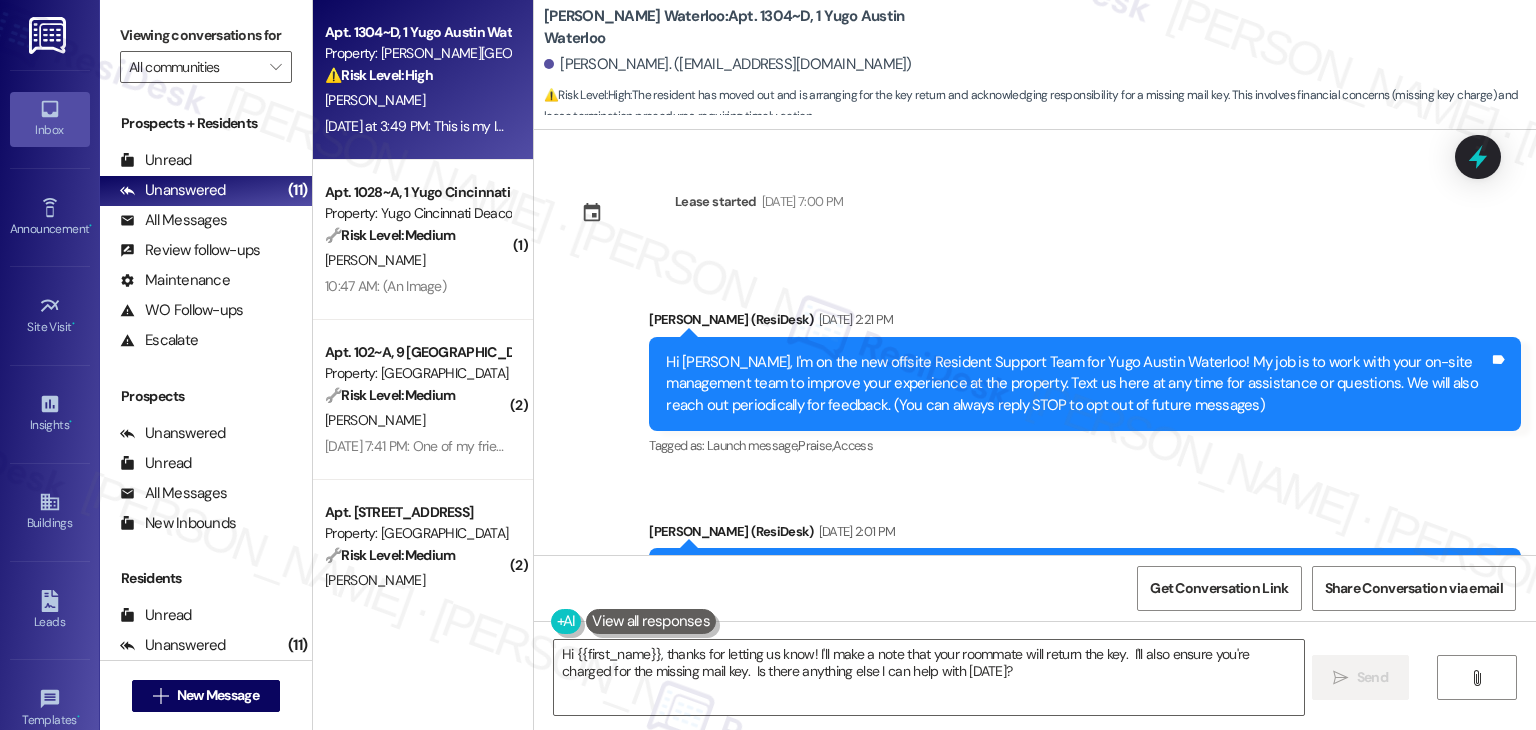 scroll, scrollTop: 0, scrollLeft: 0, axis: both 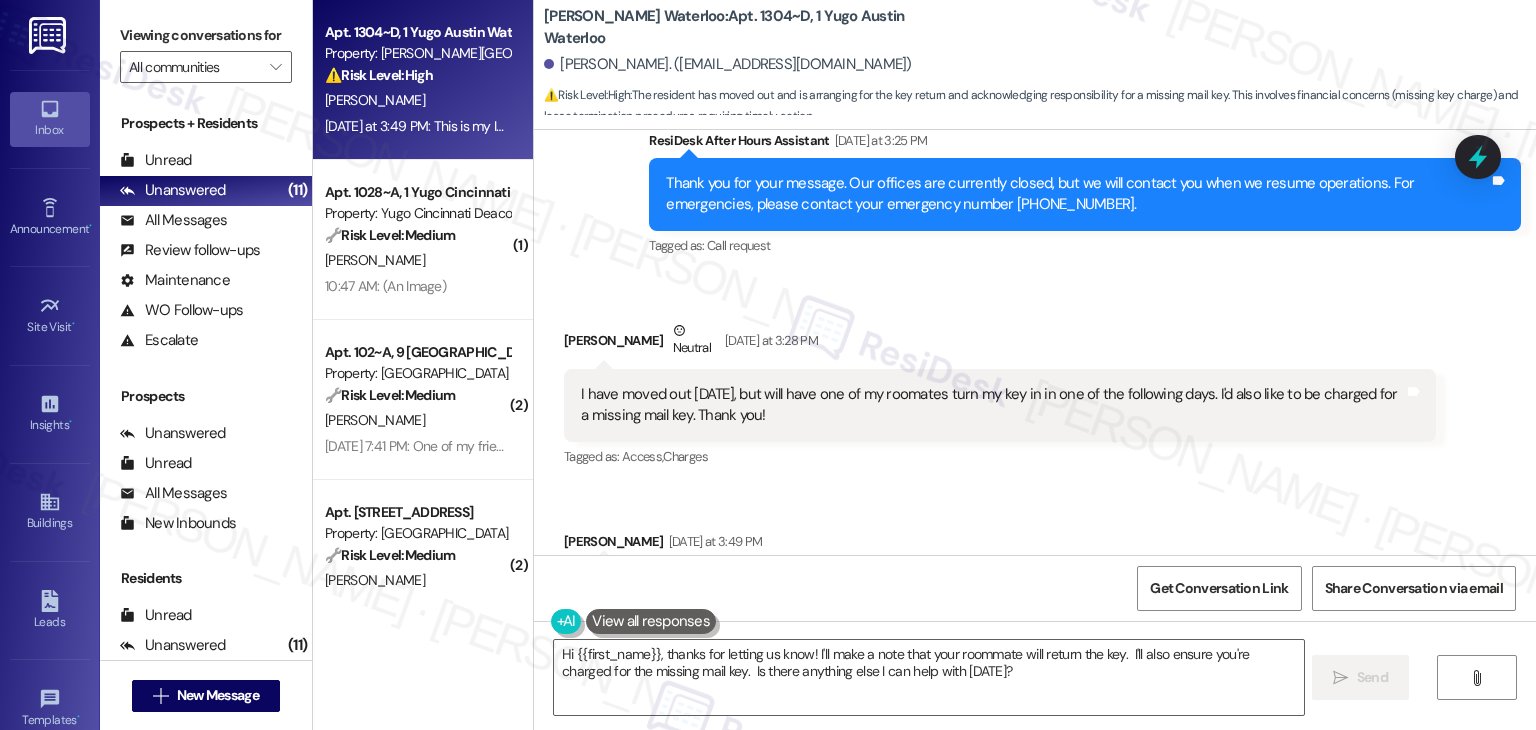 click on "Received via SMS [PERSON_NAME]   Neutral [DATE] at 3:28 PM I have moved out [DATE], but will have one of my roomates turn my key in in one of the following days. I'd also like to be charged for a missing mail key. Thank you! Tags and notes Tagged as:   Access ,  Click to highlight conversations about Access Charges Click to highlight conversations about Charges Received via SMS [PERSON_NAME] [DATE] at 3:49 PM This is my ID for verification  Tags and notes Tagged as:   Documentation ,  Click to highlight conversations about Documentation Access Click to highlight conversations about Access" at bounding box center [1035, 465] 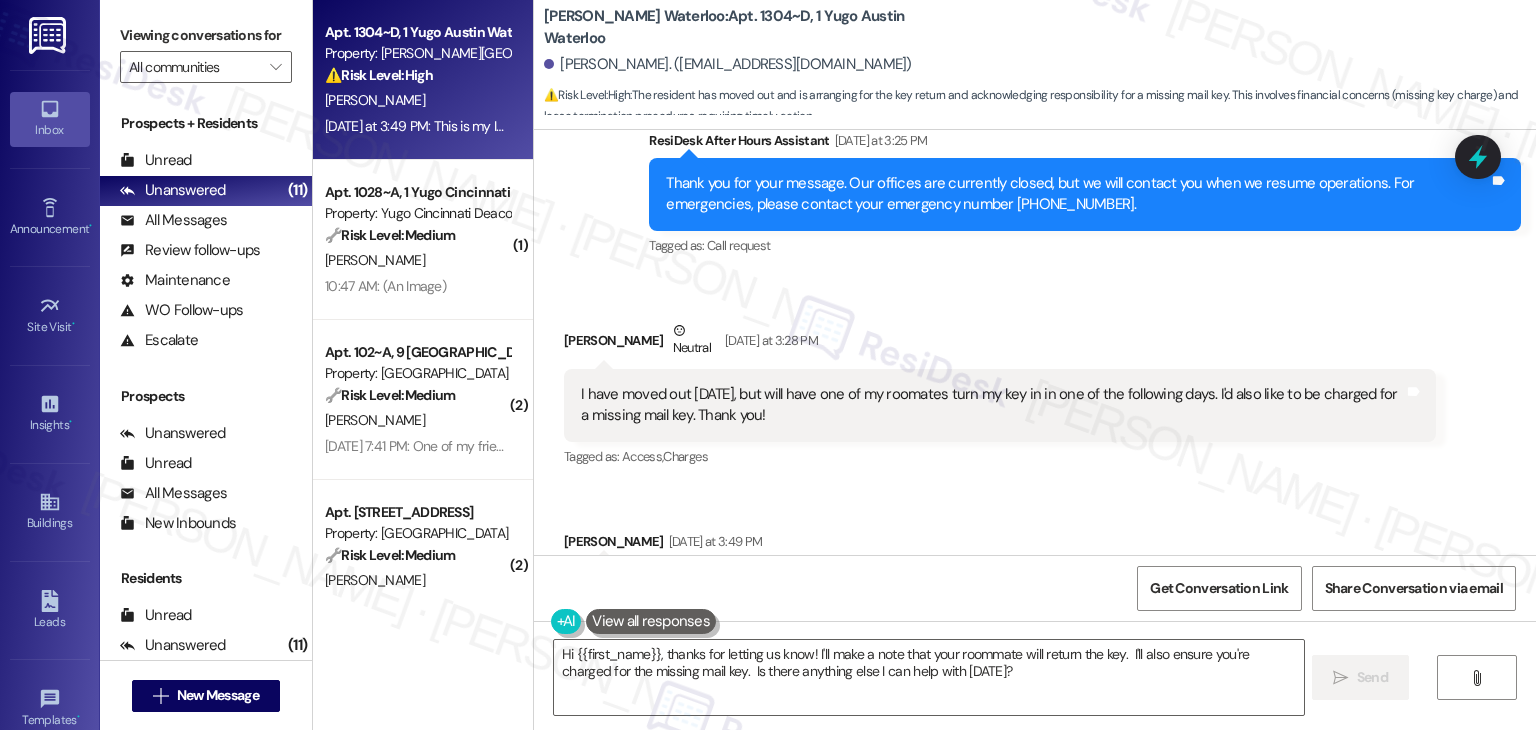 click on "Received via SMS [PERSON_NAME]   Neutral [DATE] at 3:28 PM I have moved out [DATE], but will have one of my roomates turn my key in in one of the following days. I'd also like to be charged for a missing mail key. Thank you! Tags and notes Tagged as:   Access ,  Click to highlight conversations about Access Charges Click to highlight conversations about Charges Received via SMS [PERSON_NAME] [DATE] at 3:49 PM This is my ID for verification  Tags and notes Tagged as:   Documentation ,  Click to highlight conversations about Documentation Access Click to highlight conversations about Access" at bounding box center (1035, 465) 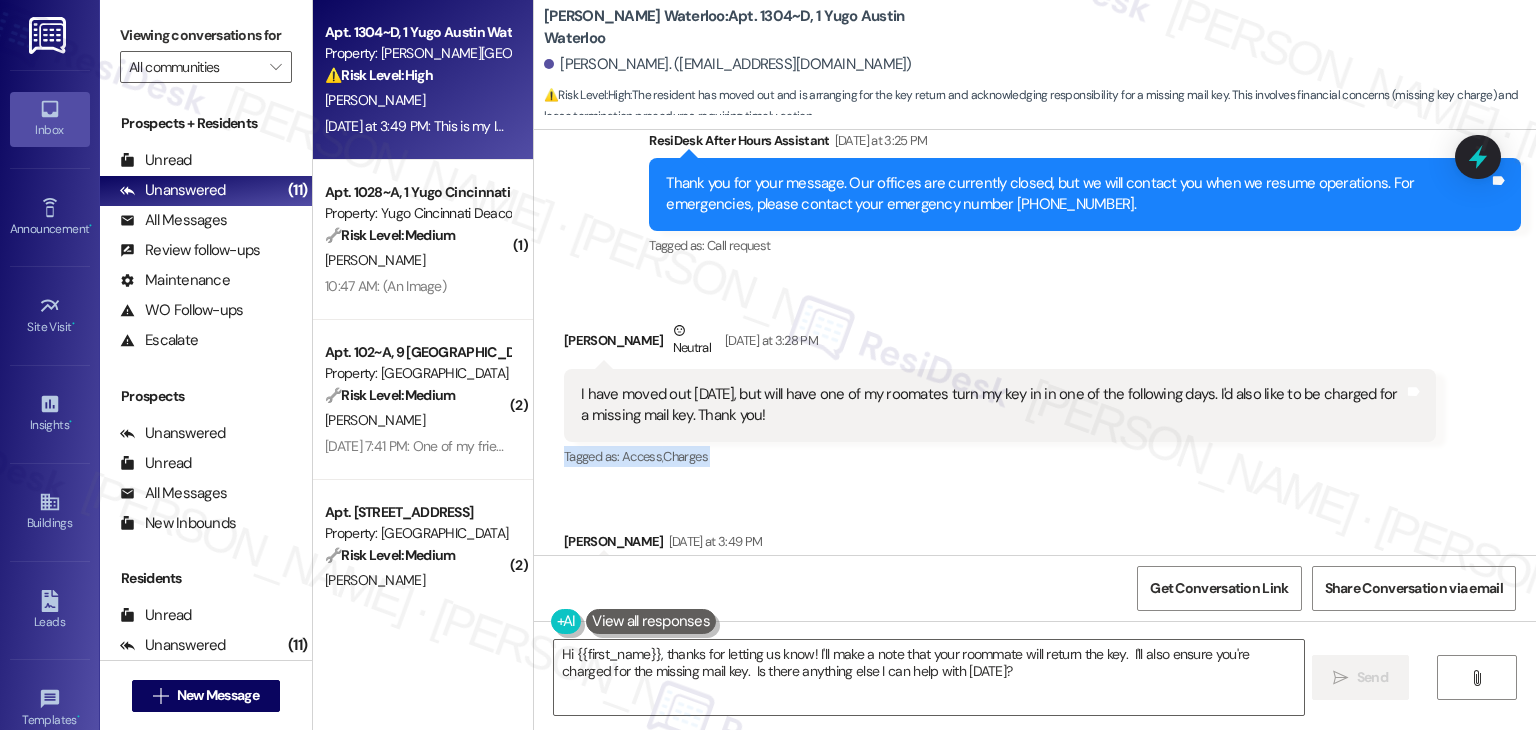 click on "Received via SMS [PERSON_NAME]   Neutral [DATE] at 3:28 PM I have moved out [DATE], but will have one of my roomates turn my key in in one of the following days. I'd also like to be charged for a missing mail key. Thank you! Tags and notes Tagged as:   Access ,  Click to highlight conversations about Access Charges Click to highlight conversations about Charges Received via SMS [PERSON_NAME] [DATE] at 3:49 PM This is my ID for verification  Tags and notes Tagged as:   Documentation ,  Click to highlight conversations about Documentation Access Click to highlight conversations about Access" at bounding box center [1035, 465] 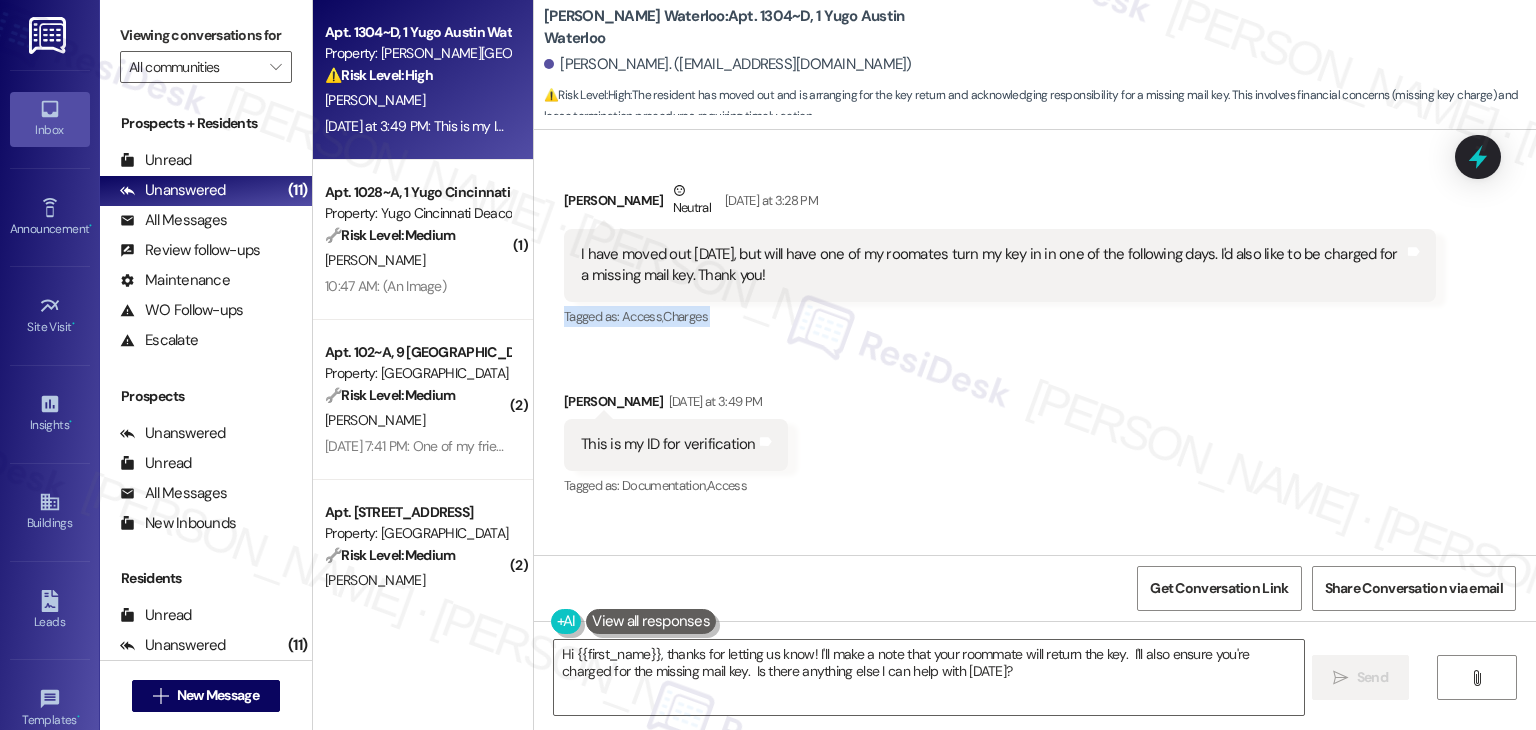 scroll, scrollTop: 1524, scrollLeft: 0, axis: vertical 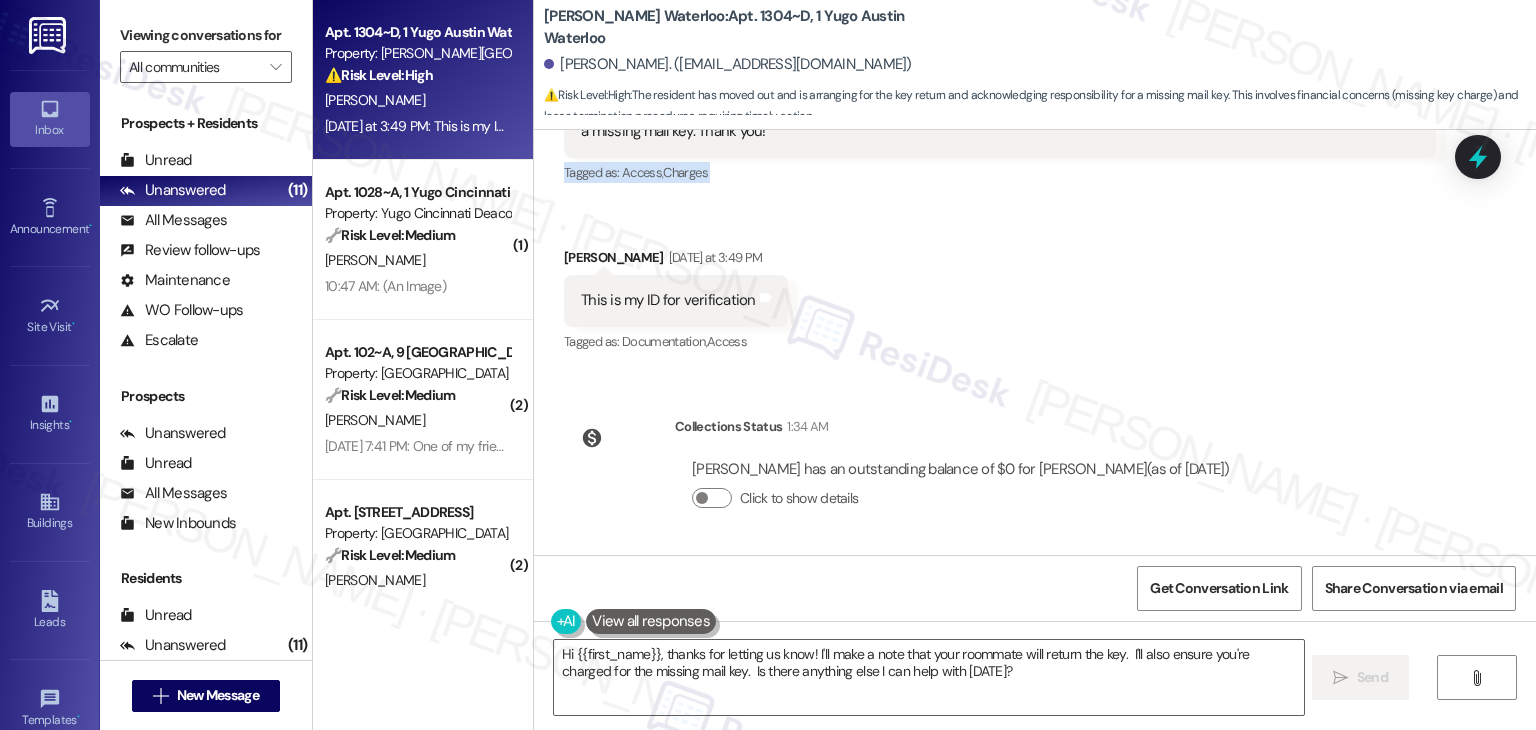 click on "Received via SMS [PERSON_NAME]   Neutral [DATE] at 3:28 PM I have moved out [DATE], but will have one of my roomates turn my key in in one of the following days. I'd also like to be charged for a missing mail key. Thank you! Tags and notes Tagged as:   Access ,  Click to highlight conversations about Access Charges Click to highlight conversations about Charges Received via SMS [PERSON_NAME] [DATE] at 3:49 PM This is my ID for verification  Tags and notes Tagged as:   Documentation ,  Click to highlight conversations about Documentation Access Click to highlight conversations about Access" at bounding box center [1035, 181] 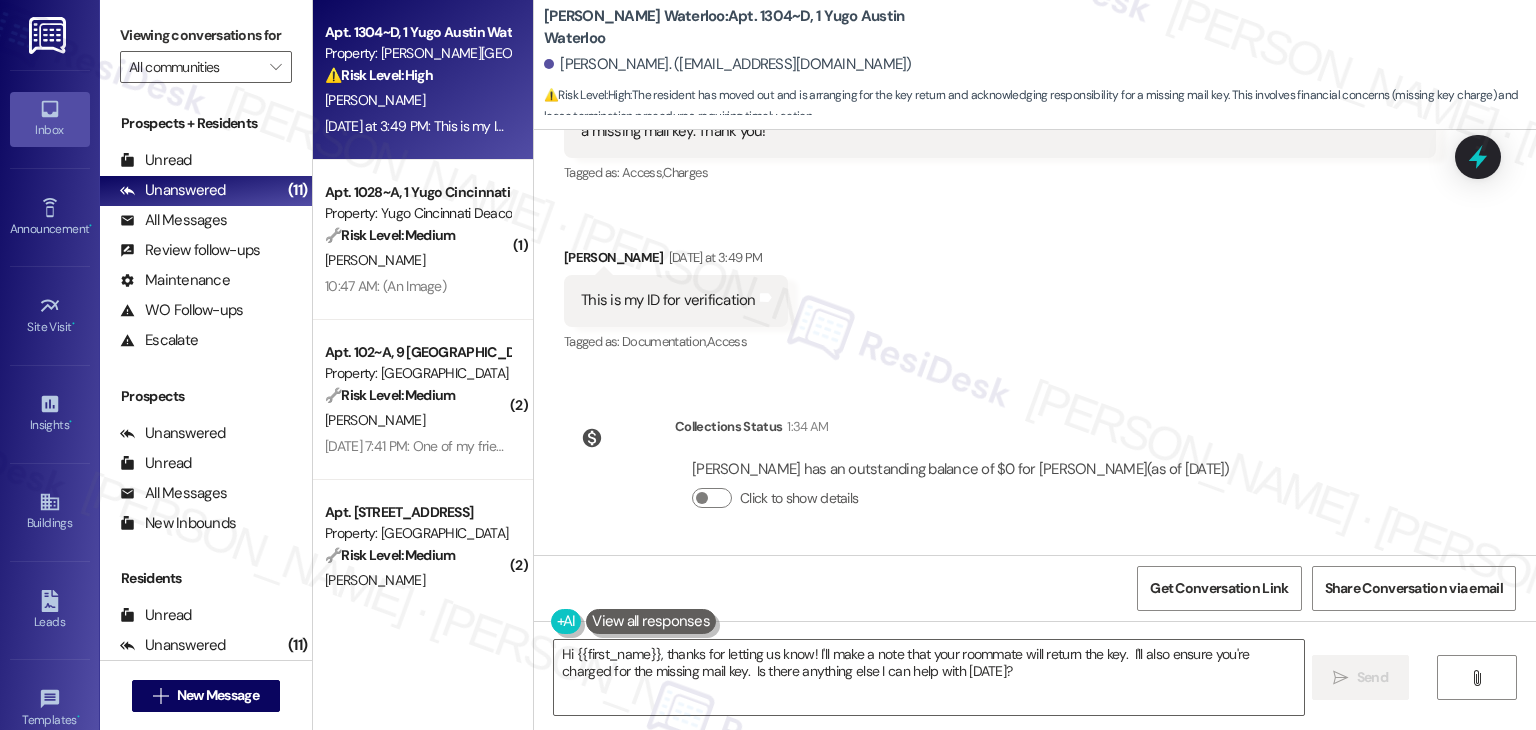 click on "Received via SMS [PERSON_NAME]   Neutral [DATE] at 3:28 PM I have moved out [DATE], but will have one of my roomates turn my key in in one of the following days. I'd also like to be charged for a missing mail key. Thank you! Tags and notes Tagged as:   Access ,  Click to highlight conversations about Access Charges Click to highlight conversations about Charges Received via SMS [PERSON_NAME] [DATE] at 3:49 PM This is my ID for verification  Tags and notes Tagged as:   Documentation ,  Click to highlight conversations about Documentation Access Click to highlight conversations about Access" at bounding box center [1035, 181] 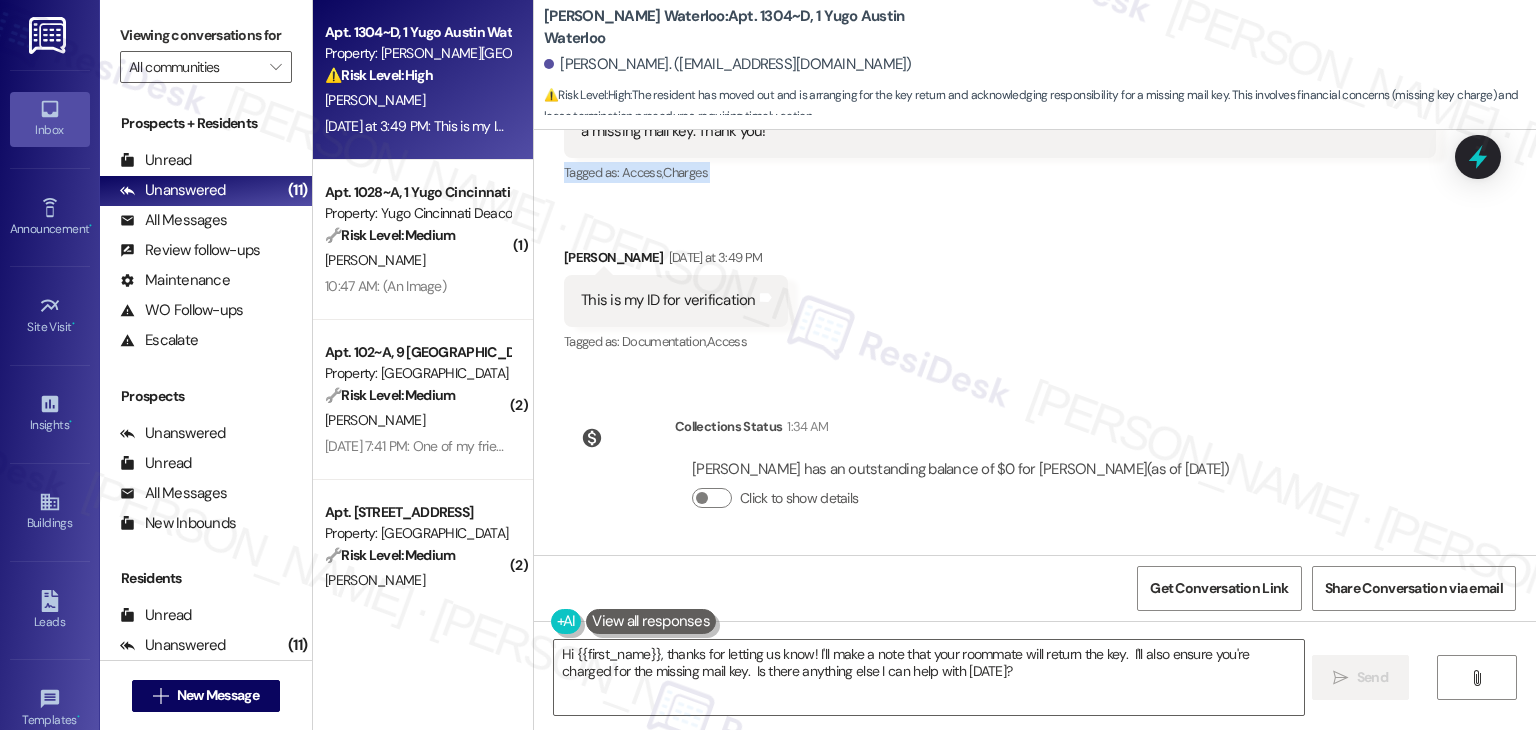 click on "Received via SMS [PERSON_NAME]   Neutral [DATE] at 3:28 PM I have moved out [DATE], but will have one of my roomates turn my key in in one of the following days. I'd also like to be charged for a missing mail key. Thank you! Tags and notes Tagged as:   Access ,  Click to highlight conversations about Access Charges Click to highlight conversations about Charges Received via SMS [PERSON_NAME] [DATE] at 3:49 PM This is my ID for verification  Tags and notes Tagged as:   Documentation ,  Click to highlight conversations about Documentation Access Click to highlight conversations about Access" at bounding box center (1035, 181) 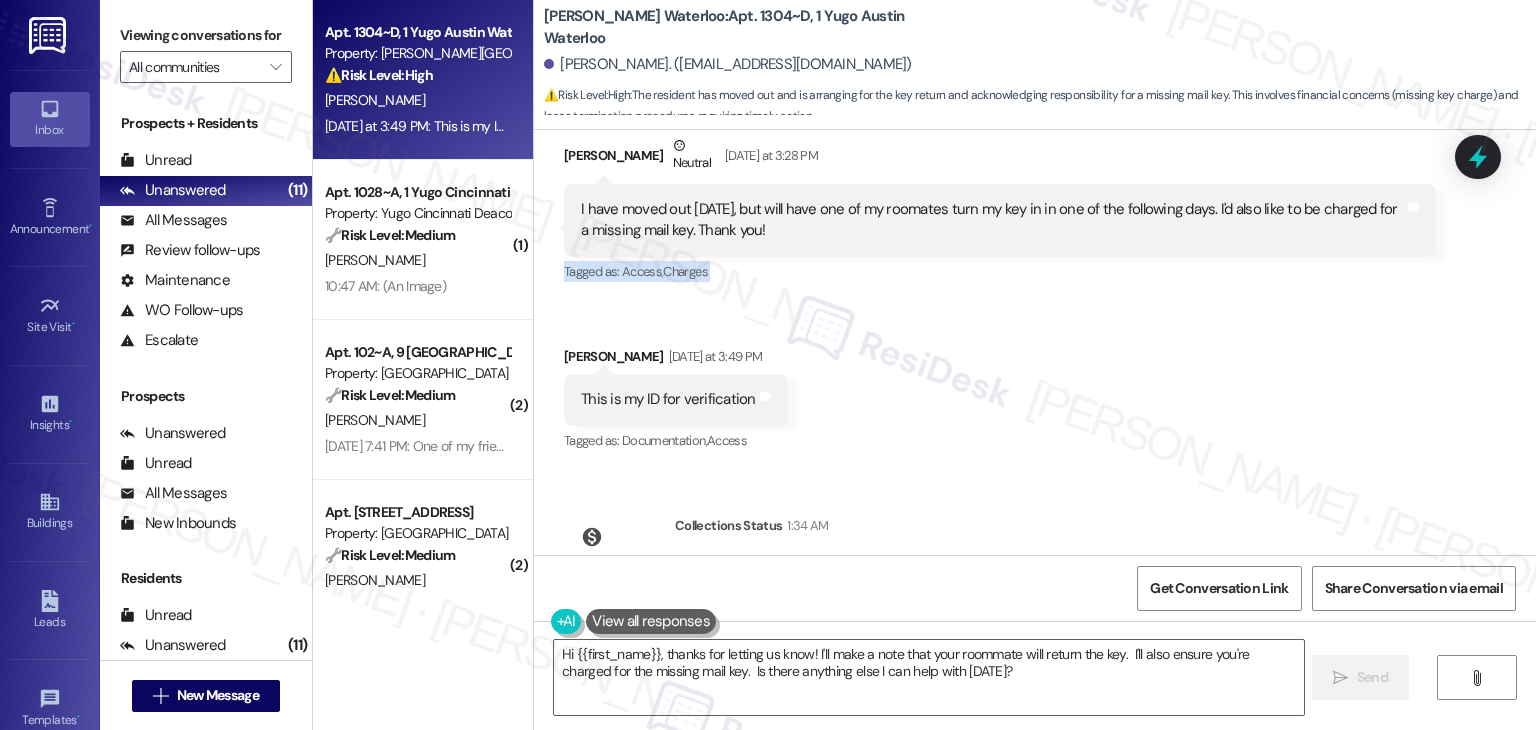 click on "Received via SMS [PERSON_NAME]   Neutral [DATE] at 3:28 PM I have moved out [DATE], but will have one of my roomates turn my key in in one of the following days. I'd also like to be charged for a missing mail key. Thank you! Tags and notes Tagged as:   Access ,  Click to highlight conversations about Access Charges Click to highlight conversations about Charges Received via SMS [PERSON_NAME] [DATE] at 3:49 PM This is my ID for verification  Tags and notes Tagged as:   Documentation ,  Click to highlight conversations about Documentation Access Click to highlight conversations about Access" at bounding box center [1035, 280] 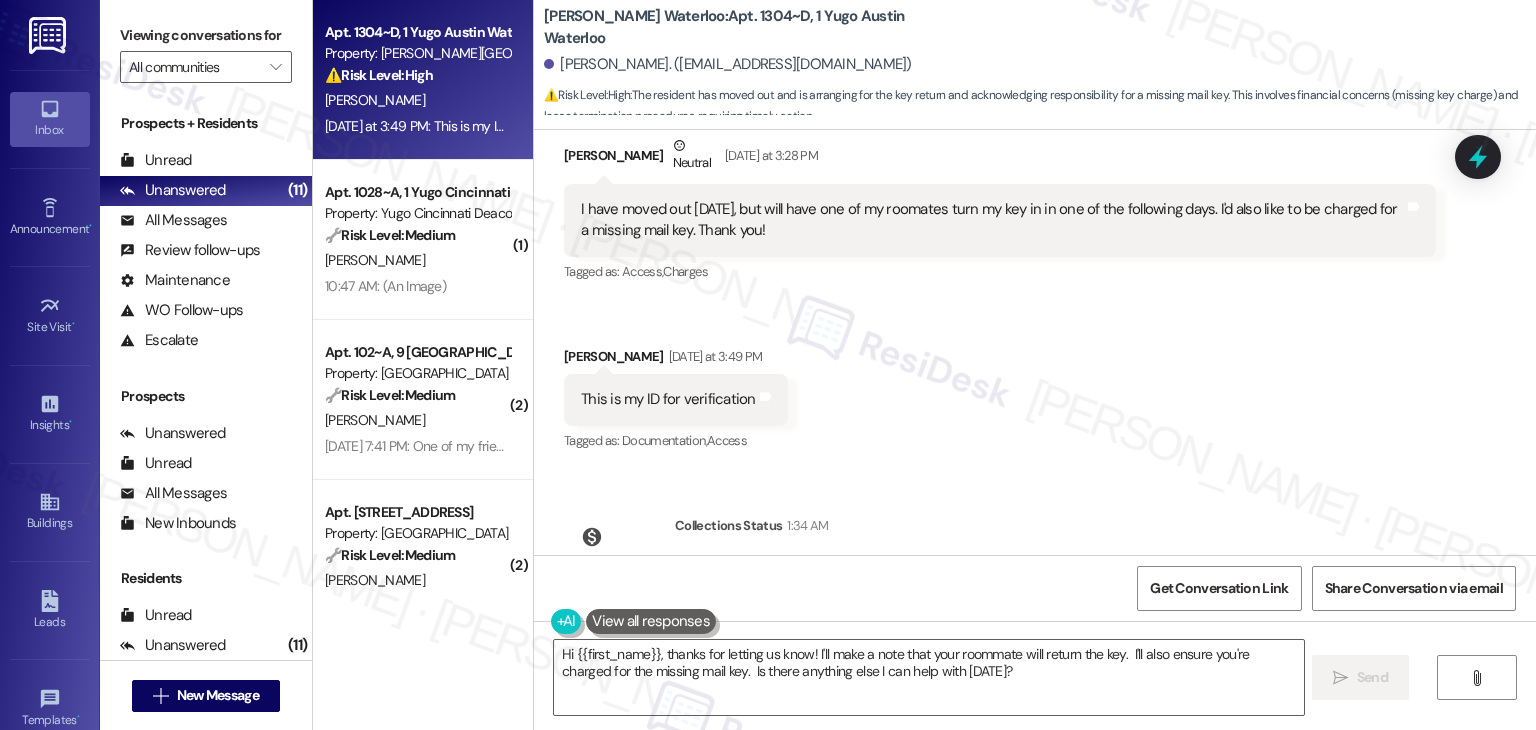 click on "Received via SMS [PERSON_NAME]   Neutral [DATE] at 3:28 PM I have moved out [DATE], but will have one of my roomates turn my key in in one of the following days. I'd also like to be charged for a missing mail key. Thank you! Tags and notes Tagged as:   Access ,  Click to highlight conversations about Access Charges Click to highlight conversations about Charges Received via SMS [PERSON_NAME] [DATE] at 3:49 PM This is my ID for verification  Tags and notes Tagged as:   Documentation ,  Click to highlight conversations about Documentation Access Click to highlight conversations about Access" at bounding box center [1035, 280] 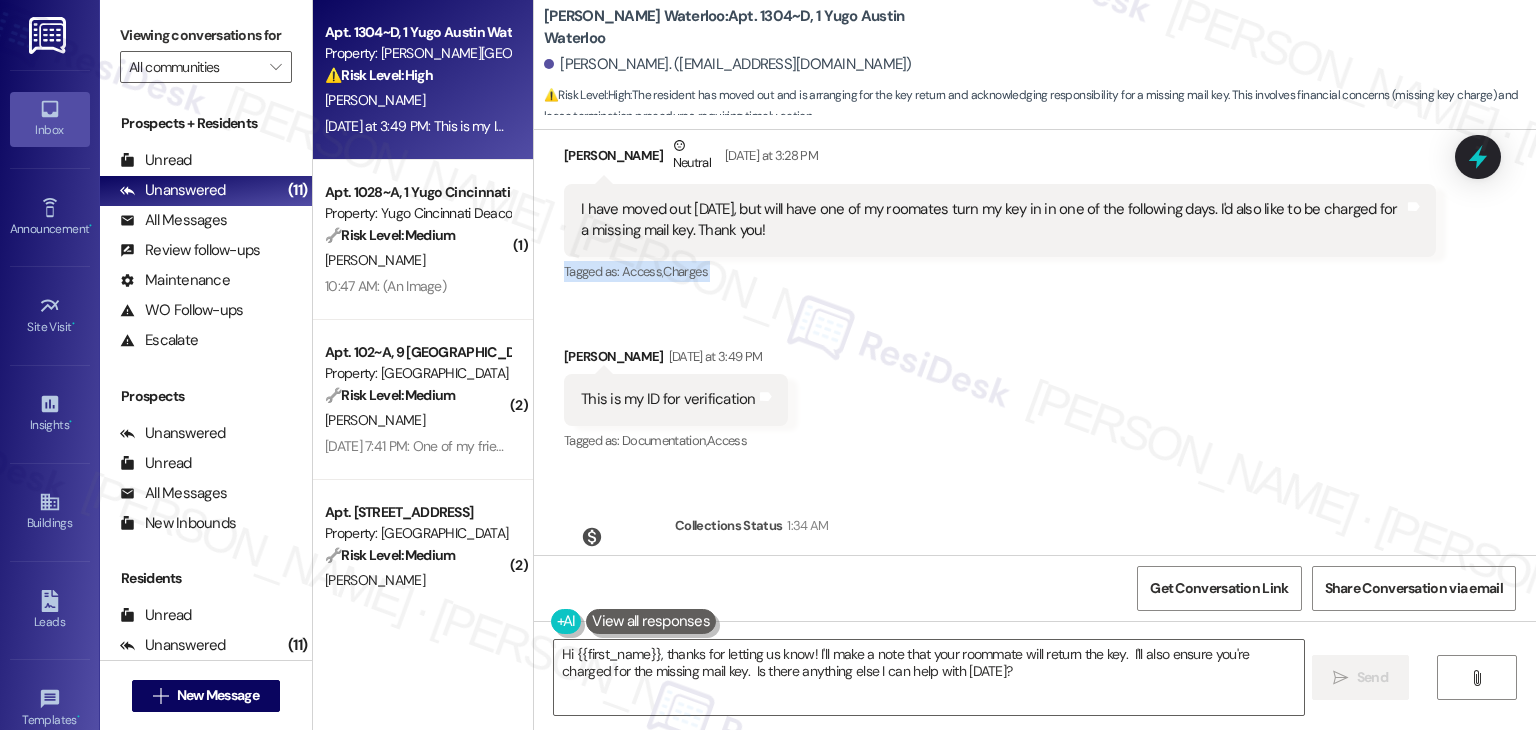 click on "Received via SMS [PERSON_NAME]   Neutral [DATE] at 3:28 PM I have moved out [DATE], but will have one of my roomates turn my key in in one of the following days. I'd also like to be charged for a missing mail key. Thank you! Tags and notes Tagged as:   Access ,  Click to highlight conversations about Access Charges Click to highlight conversations about Charges Received via SMS [PERSON_NAME] [DATE] at 3:49 PM This is my ID for verification  Tags and notes Tagged as:   Documentation ,  Click to highlight conversations about Documentation Access Click to highlight conversations about Access" at bounding box center (1035, 280) 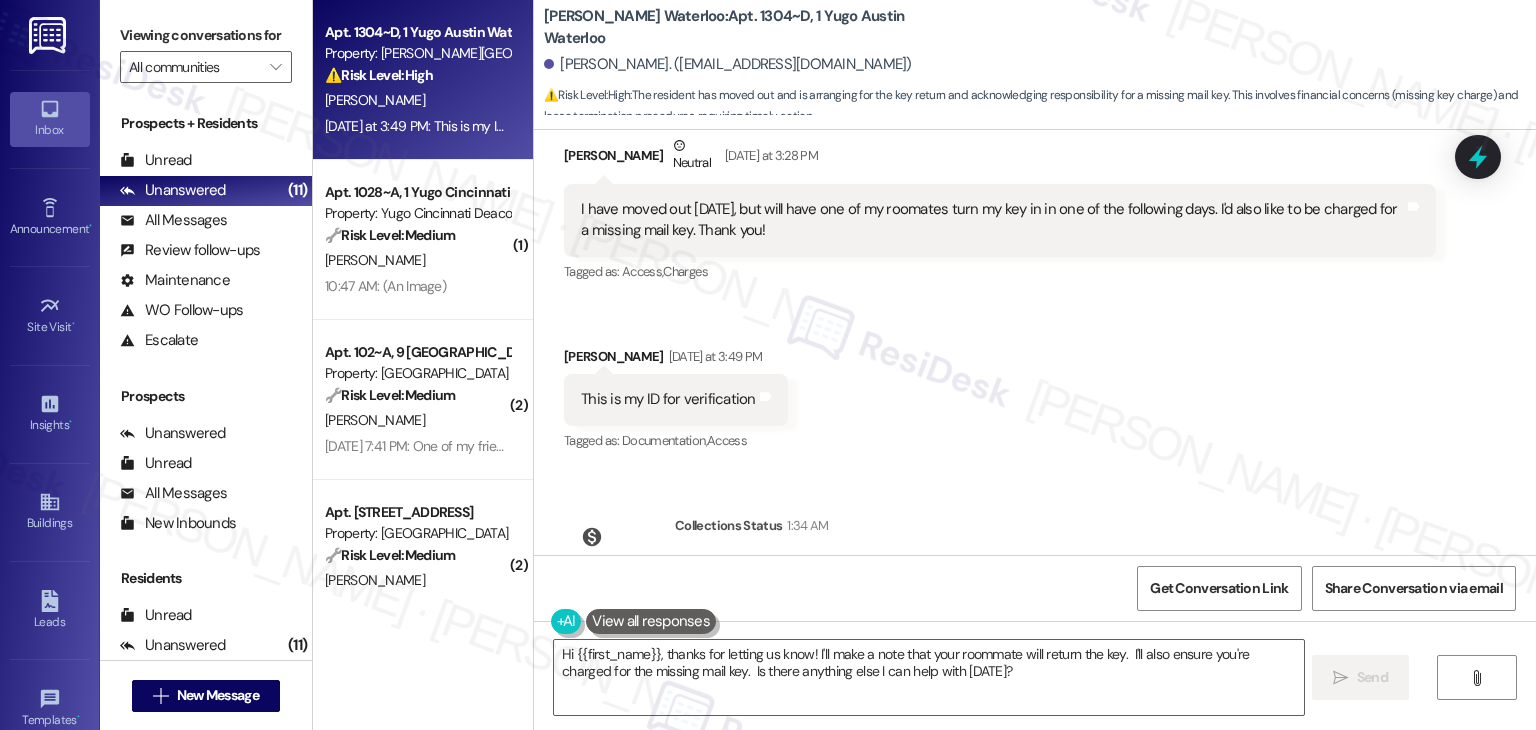 click on "Received via SMS [PERSON_NAME]   Neutral [DATE] at 3:28 PM I have moved out [DATE], but will have one of my roomates turn my key in in one of the following days. I'd also like to be charged for a missing mail key. Thank you! Tags and notes Tagged as:   Access ,  Click to highlight conversations about Access Charges Click to highlight conversations about Charges Received via SMS [PERSON_NAME] [DATE] at 3:49 PM This is my ID for verification  Tags and notes Tagged as:   Documentation ,  Click to highlight conversations about Documentation Access Click to highlight conversations about Access" at bounding box center [1035, 280] 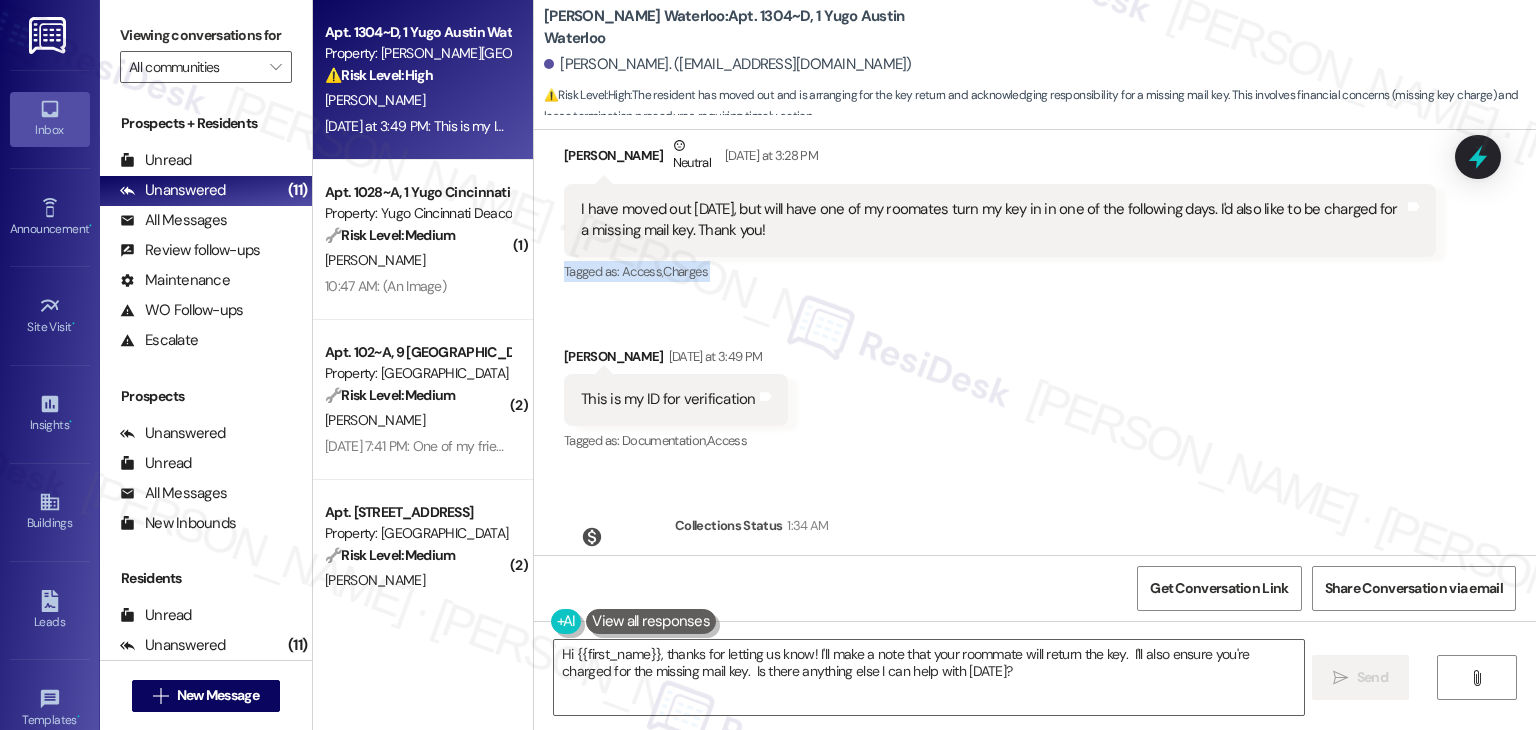click on "Received via SMS [PERSON_NAME]   Neutral [DATE] at 3:28 PM I have moved out [DATE], but will have one of my roomates turn my key in in one of the following days. I'd also like to be charged for a missing mail key. Thank you! Tags and notes Tagged as:   Access ,  Click to highlight conversations about Access Charges Click to highlight conversations about Charges Received via SMS [PERSON_NAME] [DATE] at 3:49 PM This is my ID for verification  Tags and notes Tagged as:   Documentation ,  Click to highlight conversations about Documentation Access Click to highlight conversations about Access" at bounding box center [1035, 280] 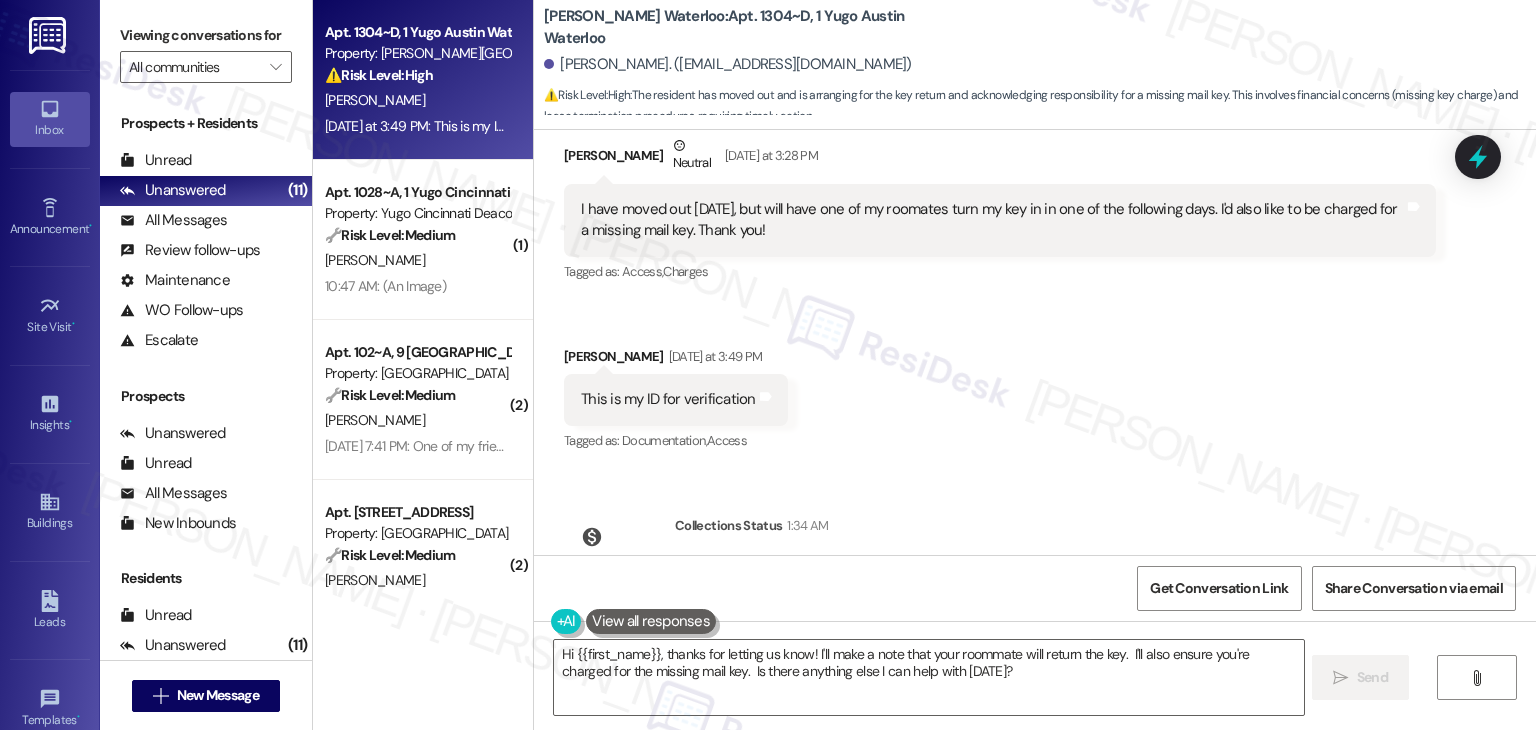 click on "Collections Status 1:34 AM" at bounding box center [961, 529] 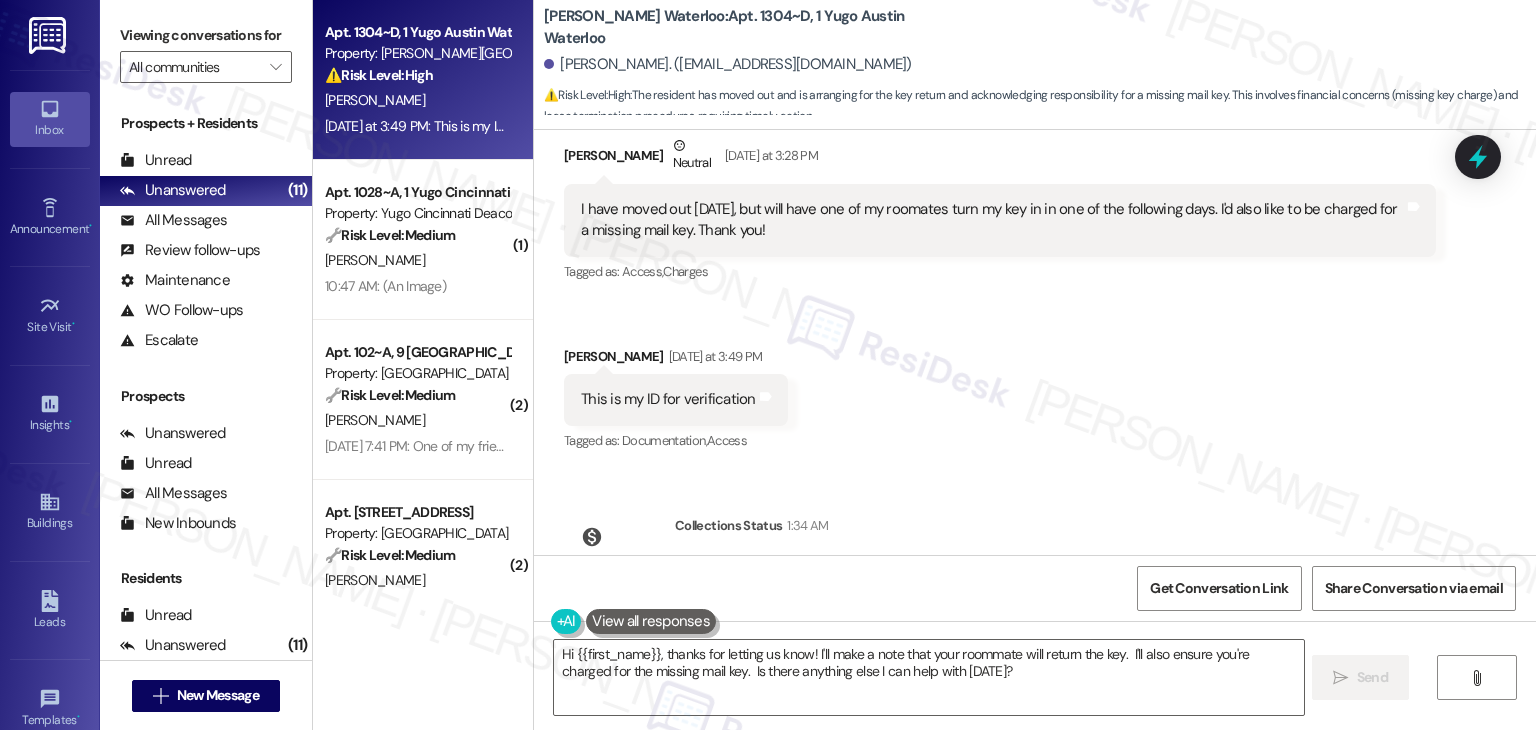 click on "Received via SMS [PERSON_NAME]   Neutral [DATE] at 3:28 PM I have moved out [DATE], but will have one of my roomates turn my key in in one of the following days. I'd also like to be charged for a missing mail key. Thank you! Tags and notes Tagged as:   Access ,  Click to highlight conversations about Access Charges Click to highlight conversations about Charges Received via SMS [PERSON_NAME] [DATE] at 3:49 PM This is my ID for verification  Tags and notes Tagged as:   Documentation ,  Click to highlight conversations about Documentation Access Click to highlight conversations about Access" at bounding box center (1035, 280) 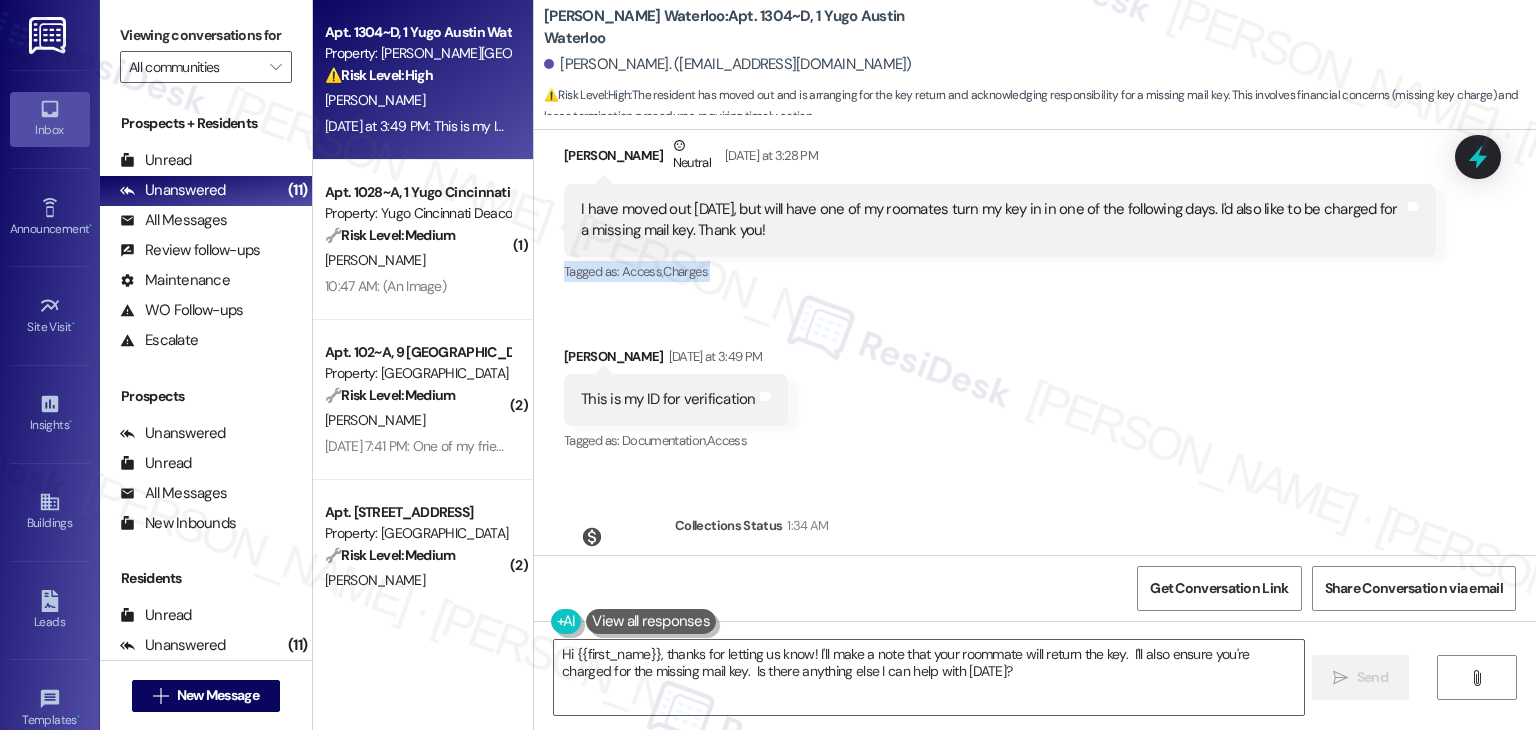 click on "Received via SMS [PERSON_NAME]   Neutral [DATE] at 3:28 PM I have moved out [DATE], but will have one of my roomates turn my key in in one of the following days. I'd also like to be charged for a missing mail key. Thank you! Tags and notes Tagged as:   Access ,  Click to highlight conversations about Access Charges Click to highlight conversations about Charges Received via SMS [PERSON_NAME] [DATE] at 3:49 PM This is my ID for verification  Tags and notes Tagged as:   Documentation ,  Click to highlight conversations about Documentation Access Click to highlight conversations about Access" at bounding box center (1035, 280) 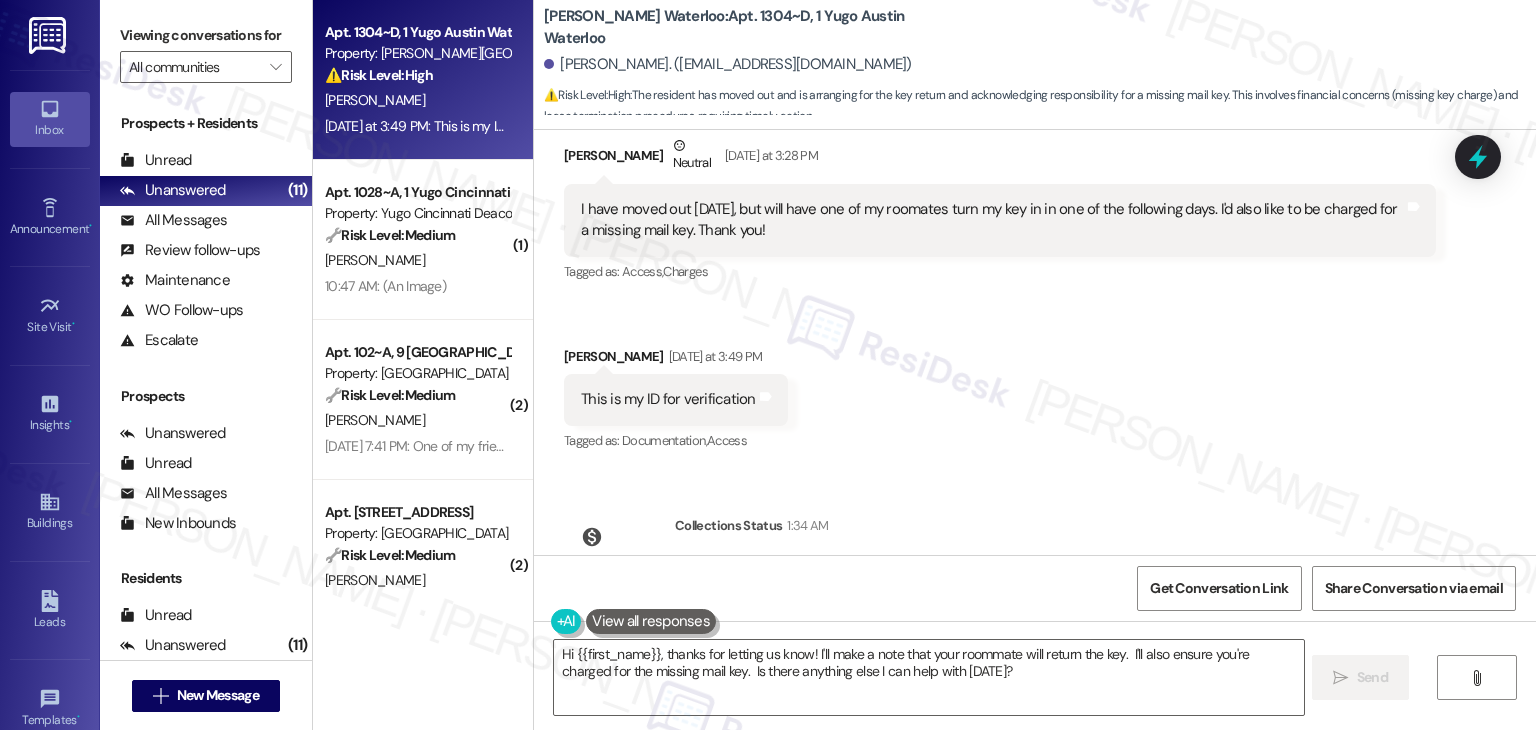 click on "Received via SMS [PERSON_NAME]   Neutral [DATE] at 3:28 PM I have moved out [DATE], but will have one of my roomates turn my key in in one of the following days. I'd also like to be charged for a missing mail key. Thank you! Tags and notes Tagged as:   Access ,  Click to highlight conversations about Access Charges Click to highlight conversations about Charges Received via SMS [PERSON_NAME] [DATE] at 3:49 PM This is my ID for verification  Tags and notes Tagged as:   Documentation ,  Click to highlight conversations about Documentation Access Click to highlight conversations about Access" at bounding box center [1035, 280] 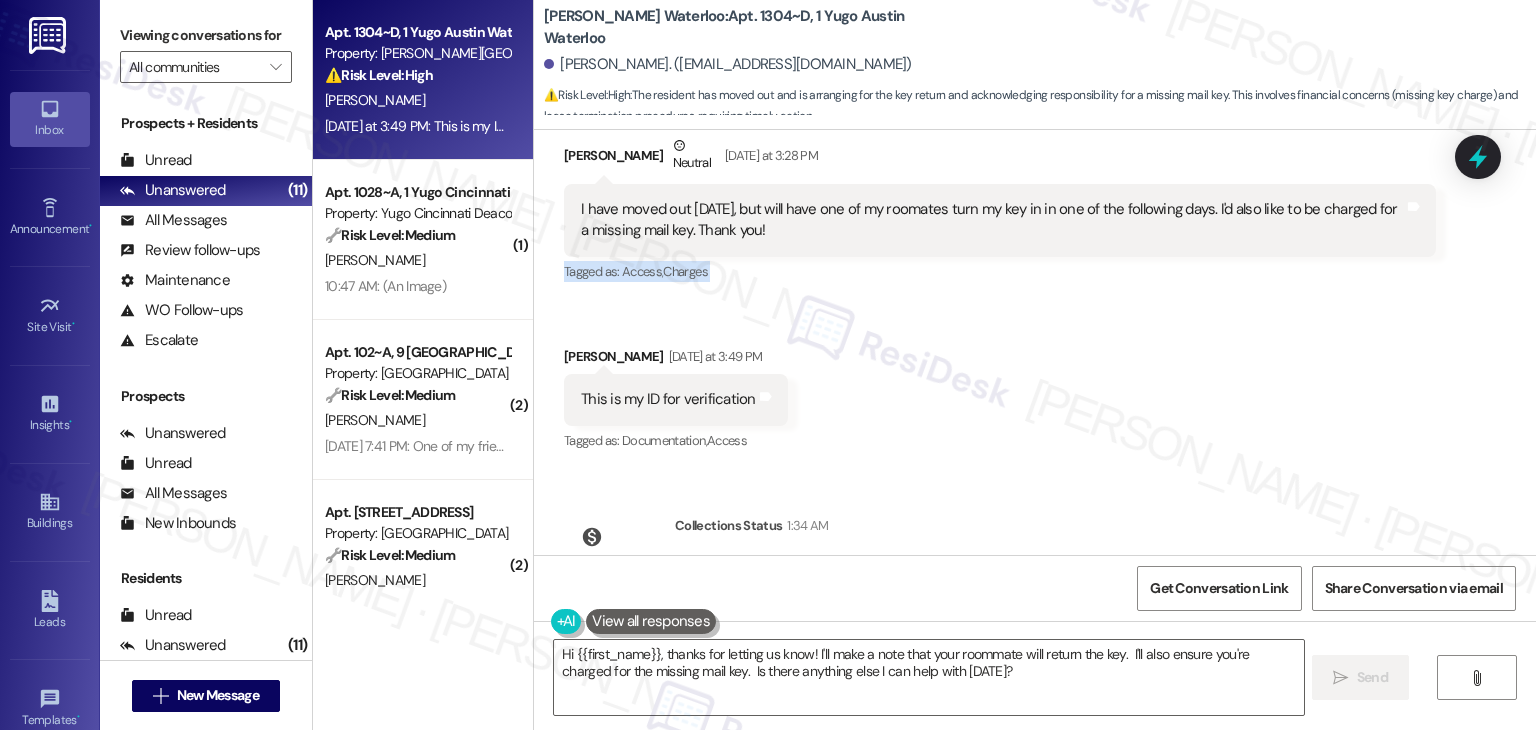 click on "Received via SMS [PERSON_NAME]   Neutral [DATE] at 3:28 PM I have moved out [DATE], but will have one of my roomates turn my key in in one of the following days. I'd also like to be charged for a missing mail key. Thank you! Tags and notes Tagged as:   Access ,  Click to highlight conversations about Access Charges Click to highlight conversations about Charges Received via SMS [PERSON_NAME] [DATE] at 3:49 PM This is my ID for verification  Tags and notes Tagged as:   Documentation ,  Click to highlight conversations about Documentation Access Click to highlight conversations about Access" at bounding box center (1035, 280) 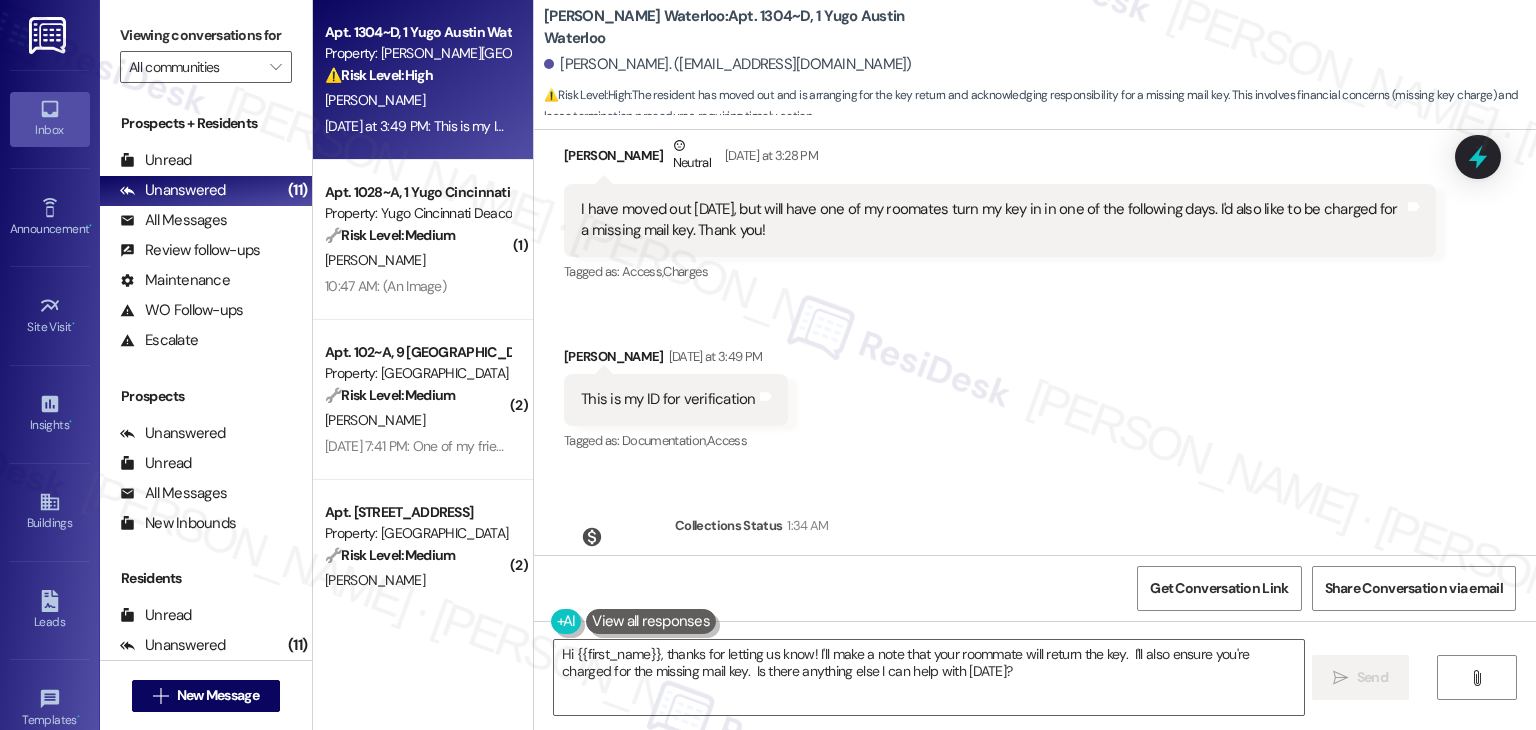 click on "Received via SMS [PERSON_NAME]   Neutral [DATE] at 3:28 PM I have moved out [DATE], but will have one of my roomates turn my key in in one of the following days. I'd also like to be charged for a missing mail key. Thank you! Tags and notes Tagged as:   Access ,  Click to highlight conversations about Access Charges Click to highlight conversations about Charges Received via SMS [PERSON_NAME] [DATE] at 3:49 PM This is my ID for verification  Tags and notes Tagged as:   Documentation ,  Click to highlight conversations about Documentation Access Click to highlight conversations about Access" at bounding box center [1035, 280] 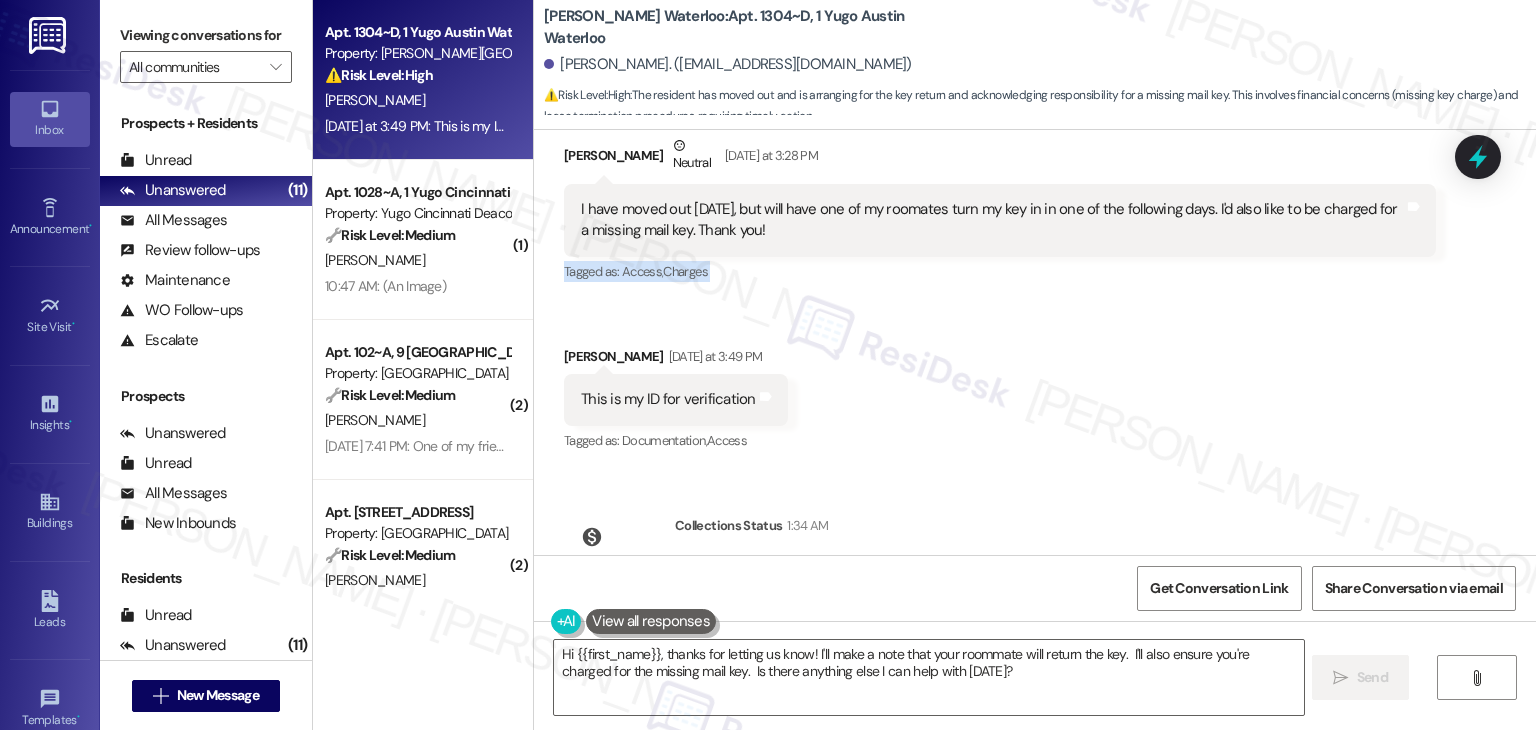 click on "Received via SMS [PERSON_NAME]   Neutral [DATE] at 3:28 PM I have moved out [DATE], but will have one of my roomates turn my key in in one of the following days. I'd also like to be charged for a missing mail key. Thank you! Tags and notes Tagged as:   Access ,  Click to highlight conversations about Access Charges Click to highlight conversations about Charges Received via SMS [PERSON_NAME] [DATE] at 3:49 PM This is my ID for verification  Tags and notes Tagged as:   Documentation ,  Click to highlight conversations about Documentation Access Click to highlight conversations about Access" at bounding box center (1035, 280) 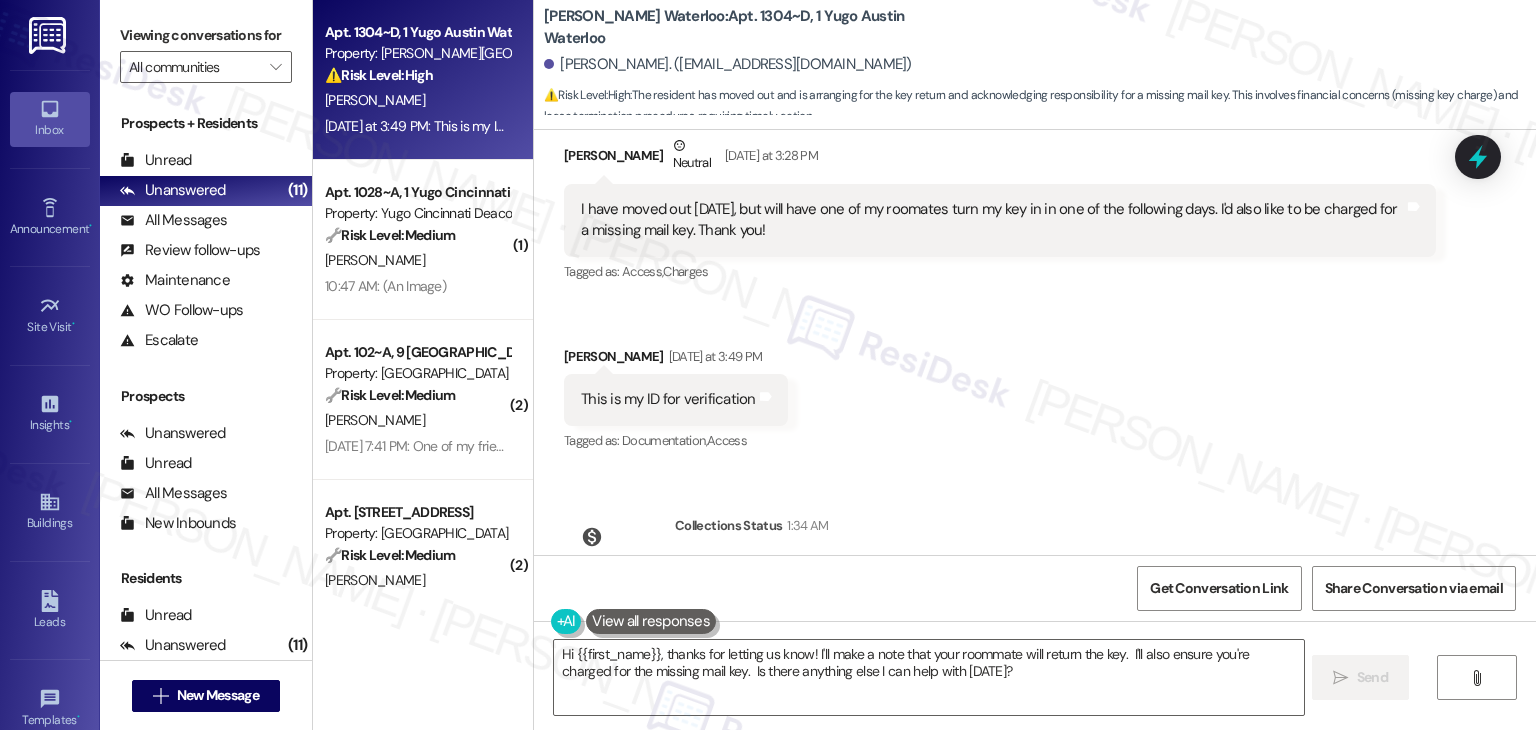 click on "Received via SMS [PERSON_NAME]   Neutral [DATE] at 3:28 PM I have moved out [DATE], but will have one of my roomates turn my key in in one of the following days. I'd also like to be charged for a missing mail key. Thank you! Tags and notes Tagged as:   Access ,  Click to highlight conversations about Access Charges Click to highlight conversations about Charges Received via SMS [PERSON_NAME] [DATE] at 3:49 PM This is my ID for verification  Tags and notes Tagged as:   Documentation ,  Click to highlight conversations about Documentation Access Click to highlight conversations about Access" at bounding box center [1035, 280] 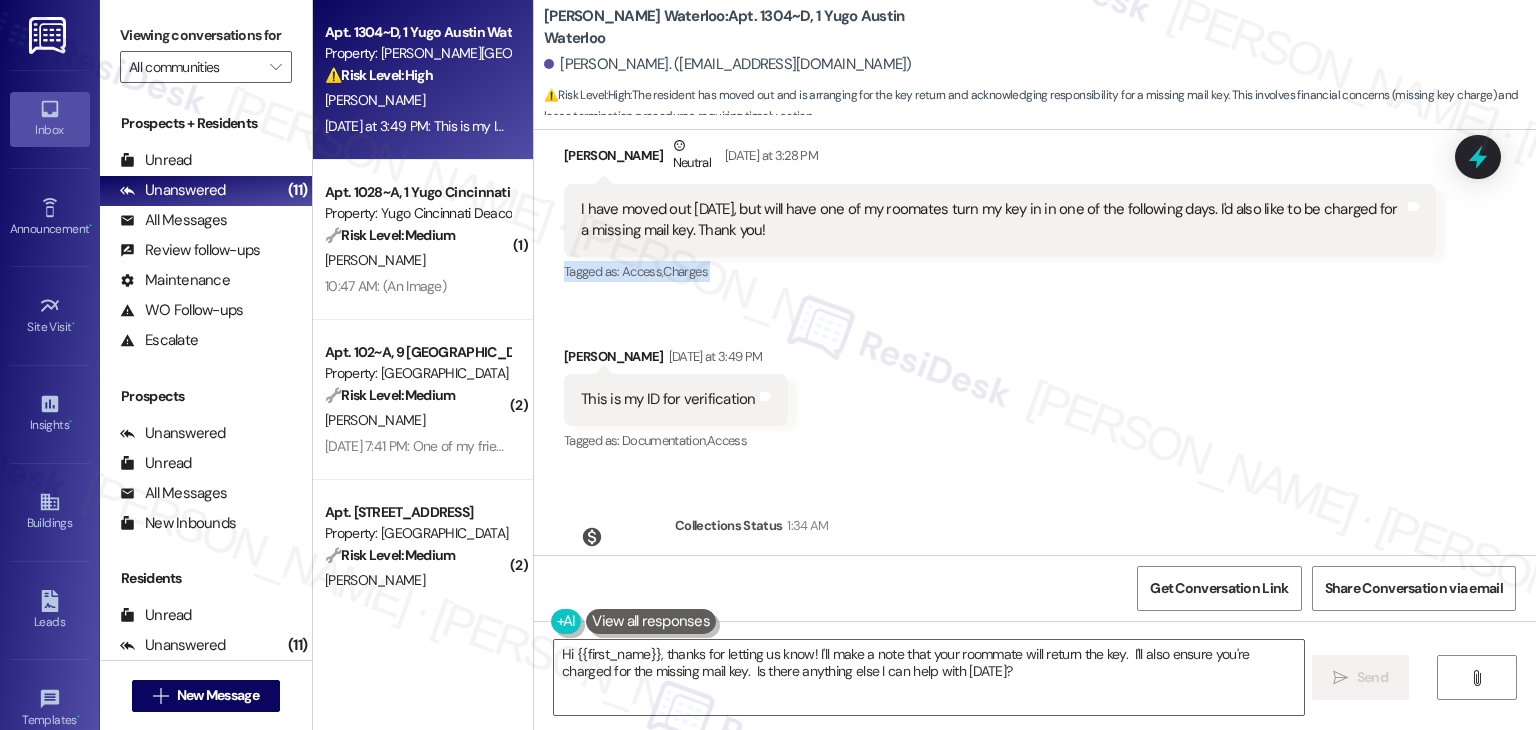 click on "Received via SMS [PERSON_NAME]   Neutral [DATE] at 3:28 PM I have moved out [DATE], but will have one of my roomates turn my key in in one of the following days. I'd also like to be charged for a missing mail key. Thank you! Tags and notes Tagged as:   Access ,  Click to highlight conversations about Access Charges Click to highlight conversations about Charges Received via SMS [PERSON_NAME] [DATE] at 3:49 PM This is my ID for verification  Tags and notes Tagged as:   Documentation ,  Click to highlight conversations about Documentation Access Click to highlight conversations about Access" at bounding box center (1035, 280) 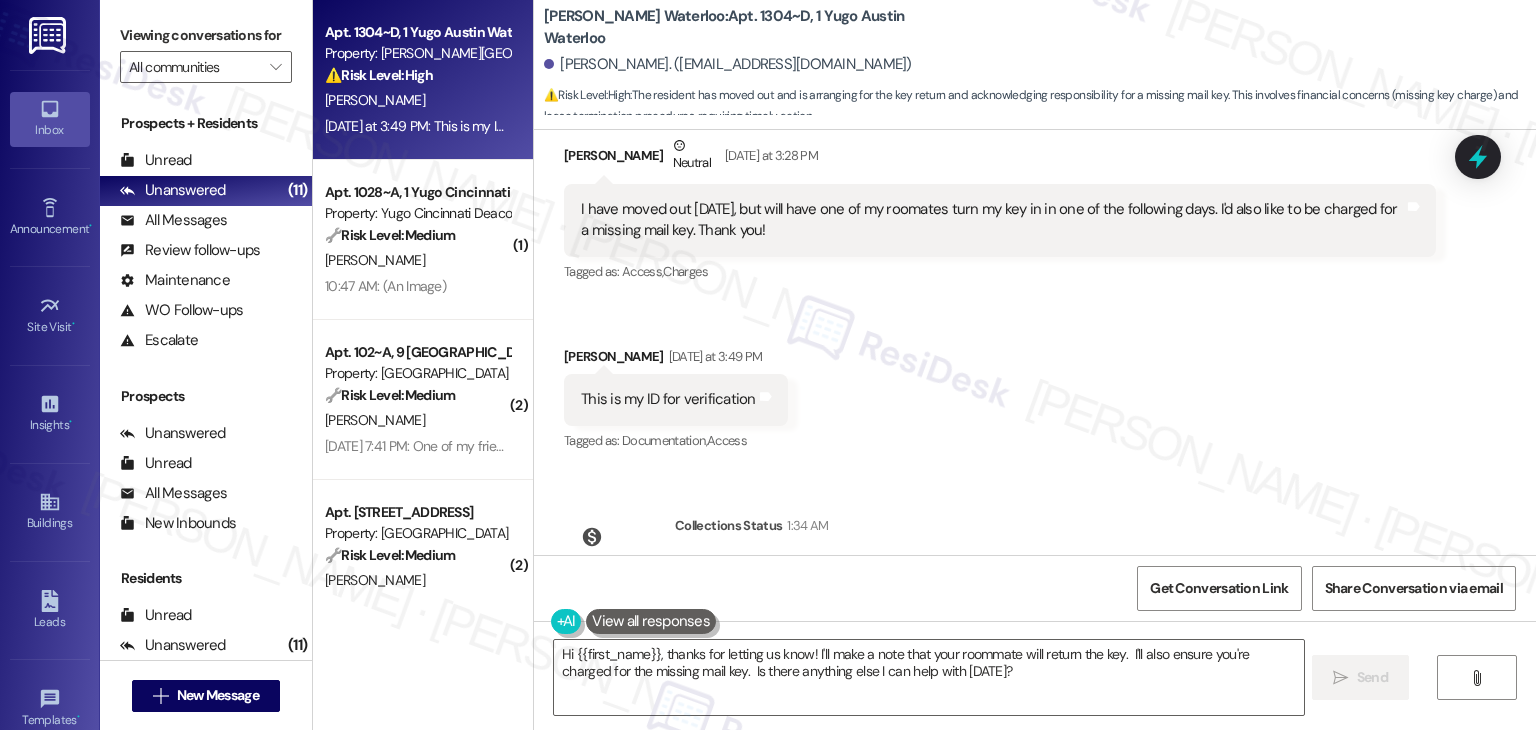 click on "Received via SMS [PERSON_NAME]   Neutral [DATE] at 3:28 PM I have moved out [DATE], but will have one of my roomates turn my key in in one of the following days. I'd also like to be charged for a missing mail key. Thank you! Tags and notes Tagged as:   Access ,  Click to highlight conversations about Access Charges Click to highlight conversations about Charges Received via SMS [PERSON_NAME] [DATE] at 3:49 PM This is my ID for verification  Tags and notes Tagged as:   Documentation ,  Click to highlight conversations about Documentation Access Click to highlight conversations about Access" at bounding box center [1035, 280] 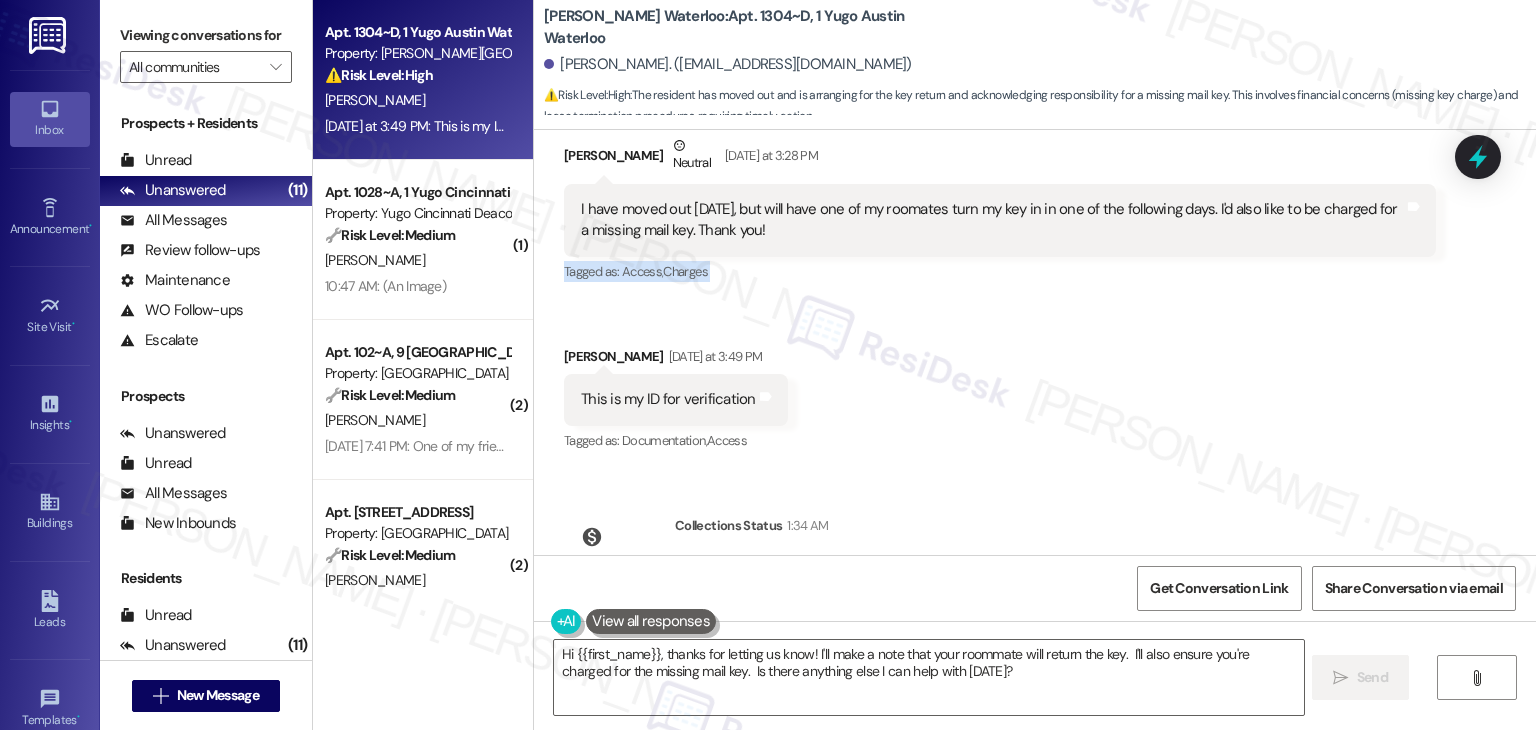 click on "Received via SMS [PERSON_NAME]   Neutral [DATE] at 3:28 PM I have moved out [DATE], but will have one of my roomates turn my key in in one of the following days. I'd also like to be charged for a missing mail key. Thank you! Tags and notes Tagged as:   Access ,  Click to highlight conversations about Access Charges Click to highlight conversations about Charges Received via SMS [PERSON_NAME] [DATE] at 3:49 PM This is my ID for verification  Tags and notes Tagged as:   Documentation ,  Click to highlight conversations about Documentation Access Click to highlight conversations about Access" at bounding box center (1035, 280) 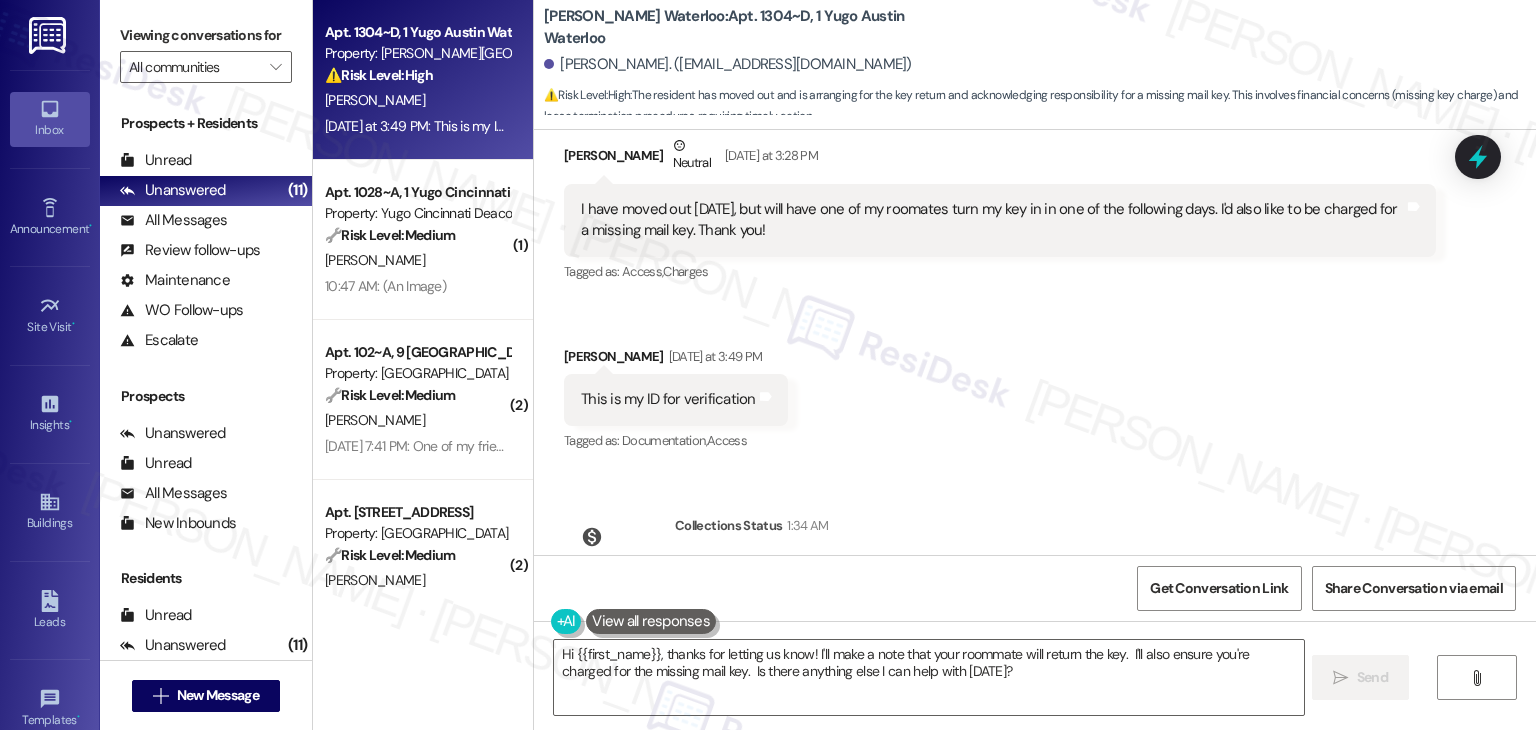 click on "Received via SMS [PERSON_NAME]   Neutral [DATE] at 3:28 PM I have moved out [DATE], but will have one of my roomates turn my key in in one of the following days. I'd also like to be charged for a missing mail key. Thank you! Tags and notes Tagged as:   Access ,  Click to highlight conversations about Access Charges Click to highlight conversations about Charges Received via SMS [PERSON_NAME] [DATE] at 3:49 PM This is my ID for verification  Tags and notes Tagged as:   Documentation ,  Click to highlight conversations about Documentation Access Click to highlight conversations about Access" at bounding box center [1035, 280] 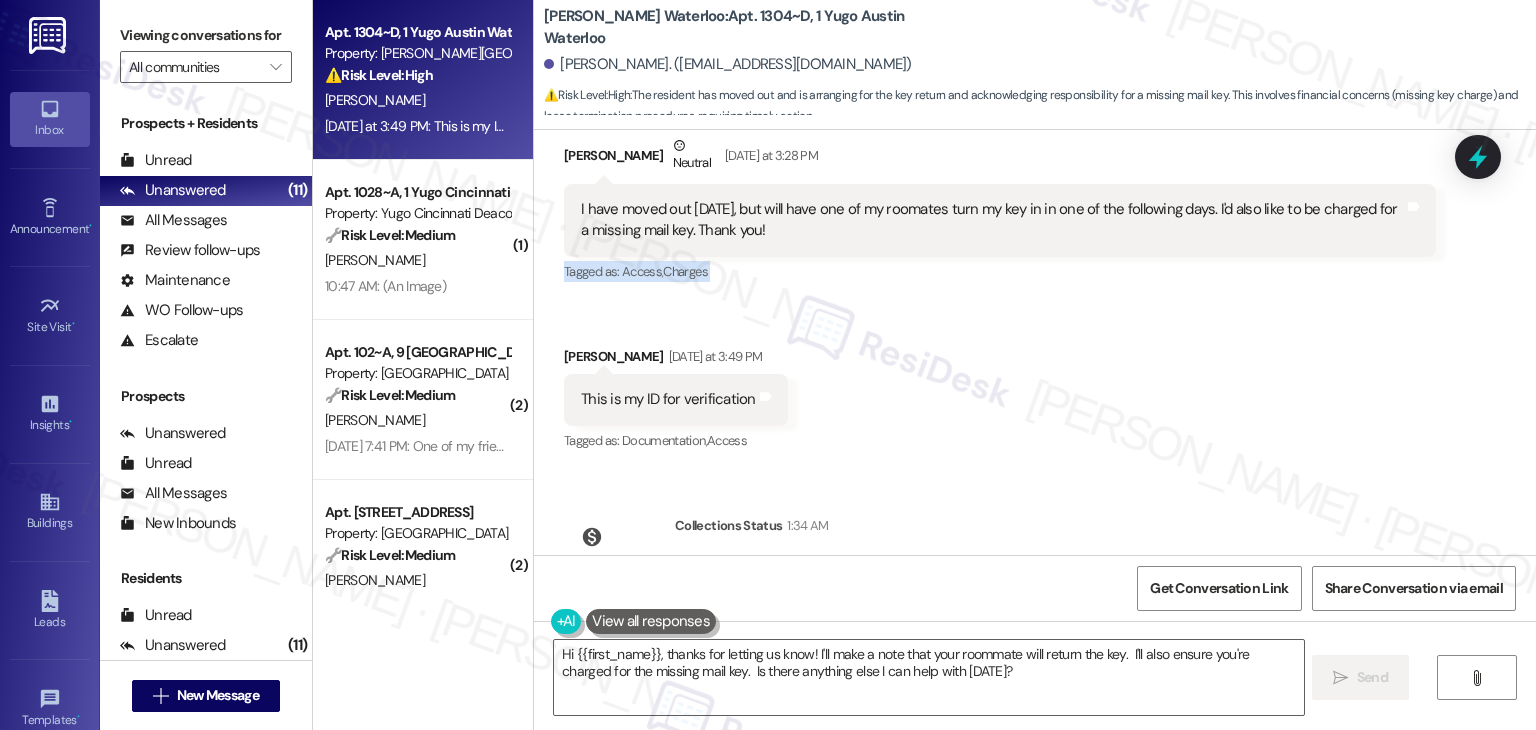 click on "Received via SMS [PERSON_NAME]   Neutral [DATE] at 3:28 PM I have moved out [DATE], but will have one of my roomates turn my key in in one of the following days. I'd also like to be charged for a missing mail key. Thank you! Tags and notes Tagged as:   Access ,  Click to highlight conversations about Access Charges Click to highlight conversations about Charges Received via SMS [PERSON_NAME] [DATE] at 3:49 PM This is my ID for verification  Tags and notes Tagged as:   Documentation ,  Click to highlight conversations about Documentation Access Click to highlight conversations about Access" at bounding box center (1035, 280) 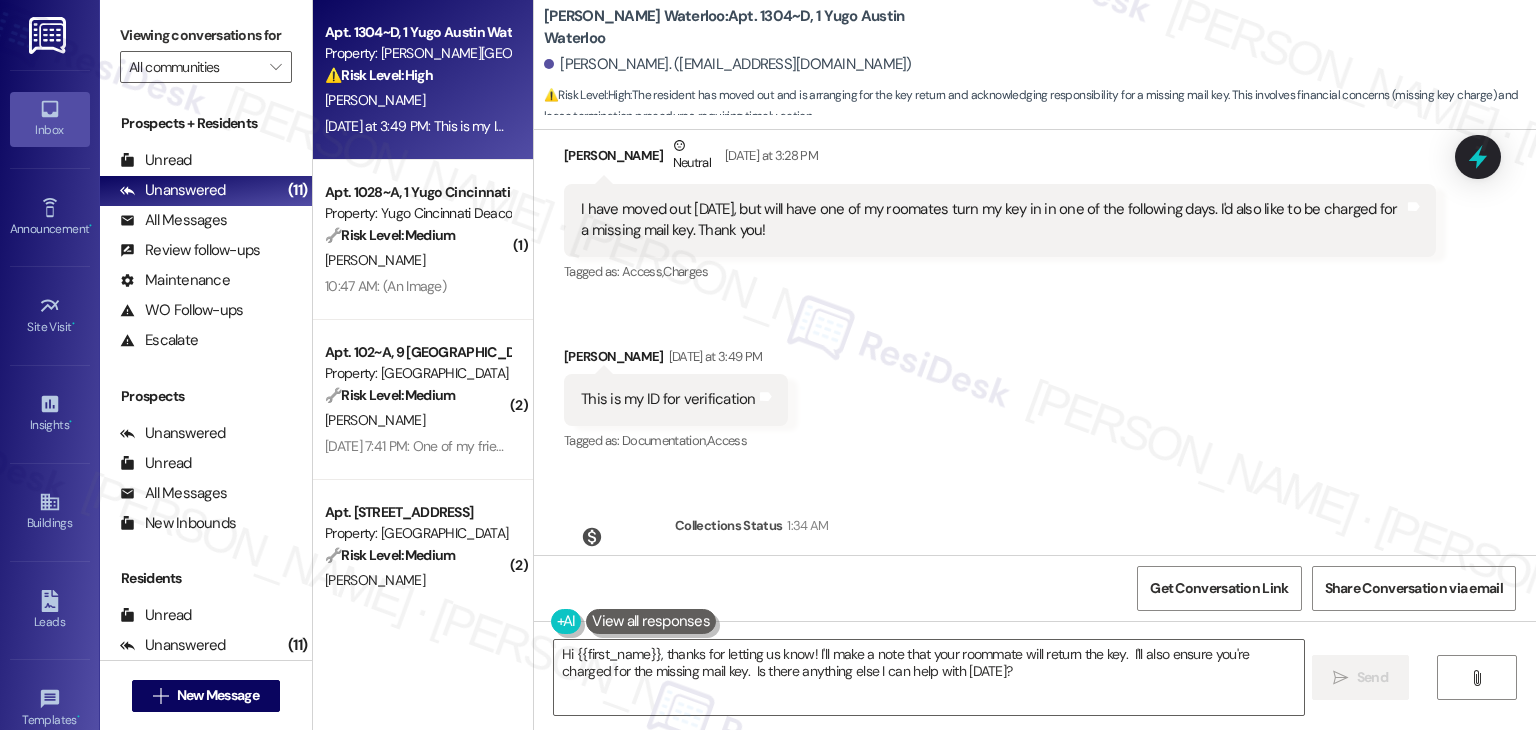 click on "Received via SMS [PERSON_NAME]   Neutral [DATE] at 3:28 PM I have moved out [DATE], but will have one of my roomates turn my key in in one of the following days. I'd also like to be charged for a missing mail key. Thank you! Tags and notes Tagged as:   Access ,  Click to highlight conversations about Access Charges Click to highlight conversations about Charges Received via SMS [PERSON_NAME] [DATE] at 3:49 PM This is my ID for verification  Tags and notes Tagged as:   Documentation ,  Click to highlight conversations about Documentation Access Click to highlight conversations about Access" at bounding box center (1035, 280) 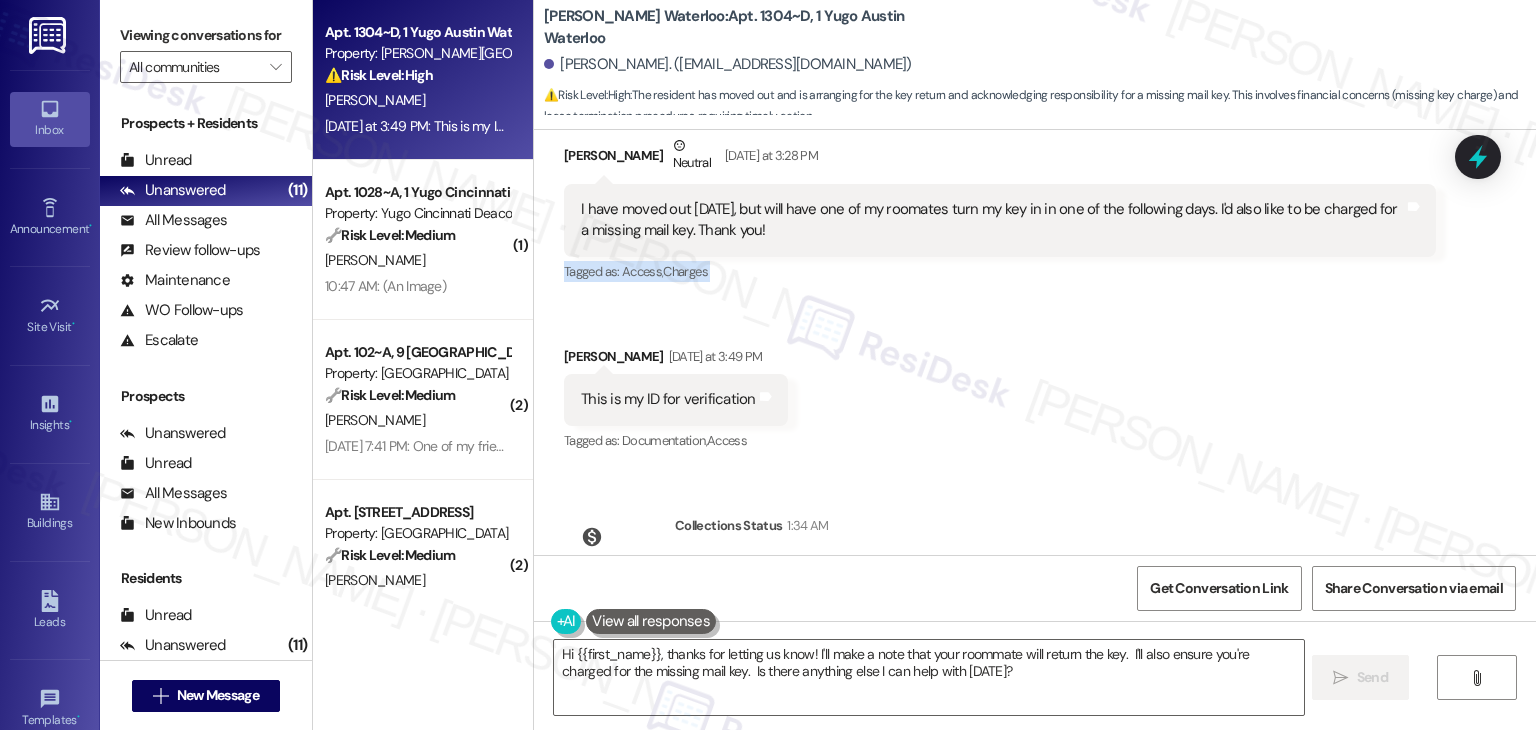 click on "Received via SMS [PERSON_NAME]   Neutral [DATE] at 3:28 PM I have moved out [DATE], but will have one of my roomates turn my key in in one of the following days. I'd also like to be charged for a missing mail key. Thank you! Tags and notes Tagged as:   Access ,  Click to highlight conversations about Access Charges Click to highlight conversations about Charges Received via SMS [PERSON_NAME] [DATE] at 3:49 PM This is my ID for verification  Tags and notes Tagged as:   Documentation ,  Click to highlight conversations about Documentation Access Click to highlight conversations about Access" at bounding box center [1035, 280] 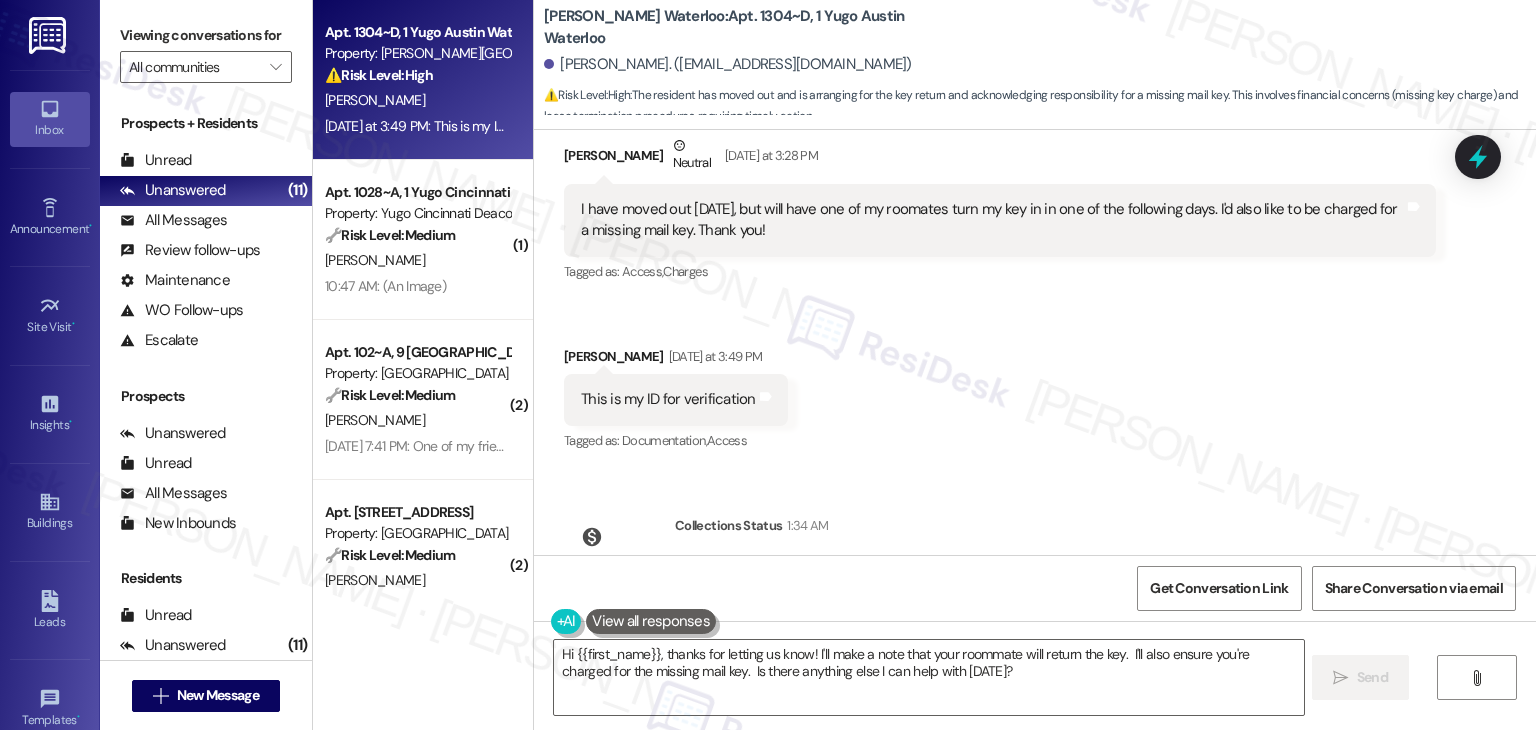 click on "Lease started [DATE] 7:00 PM Announcement, sent via SMS [PERSON_NAME]   (ResiDesk) [DATE] 2:21 PM Hi [PERSON_NAME], I'm on the new offsite Resident Support Team for [PERSON_NAME] Waterloo! My job is to work with your on-site management team to improve your experience at the property. Text us here at any time for assistance or questions. We will also reach out periodically for feedback. (You can always reply STOP to opt out of future messages) Tags and notes Tagged as:   Launch message ,  Click to highlight conversations about Launch message Praise ,  Click to highlight conversations about Praise Access Click to highlight conversations about Access Announcement, sent via SMS [PERSON_NAME]   (ResiDesk) [DATE] 2:01 PM Great news! You can now text me for maintenance issues — no more messy apps or sign-ins. I'll file your tickets for you. You can still use the app if you prefer.  I'm here to make things easier for you, feel free to reach out anytime! Tags and notes Tagged as:   Maintenance ,  ,  Praise" at bounding box center [1035, 342] 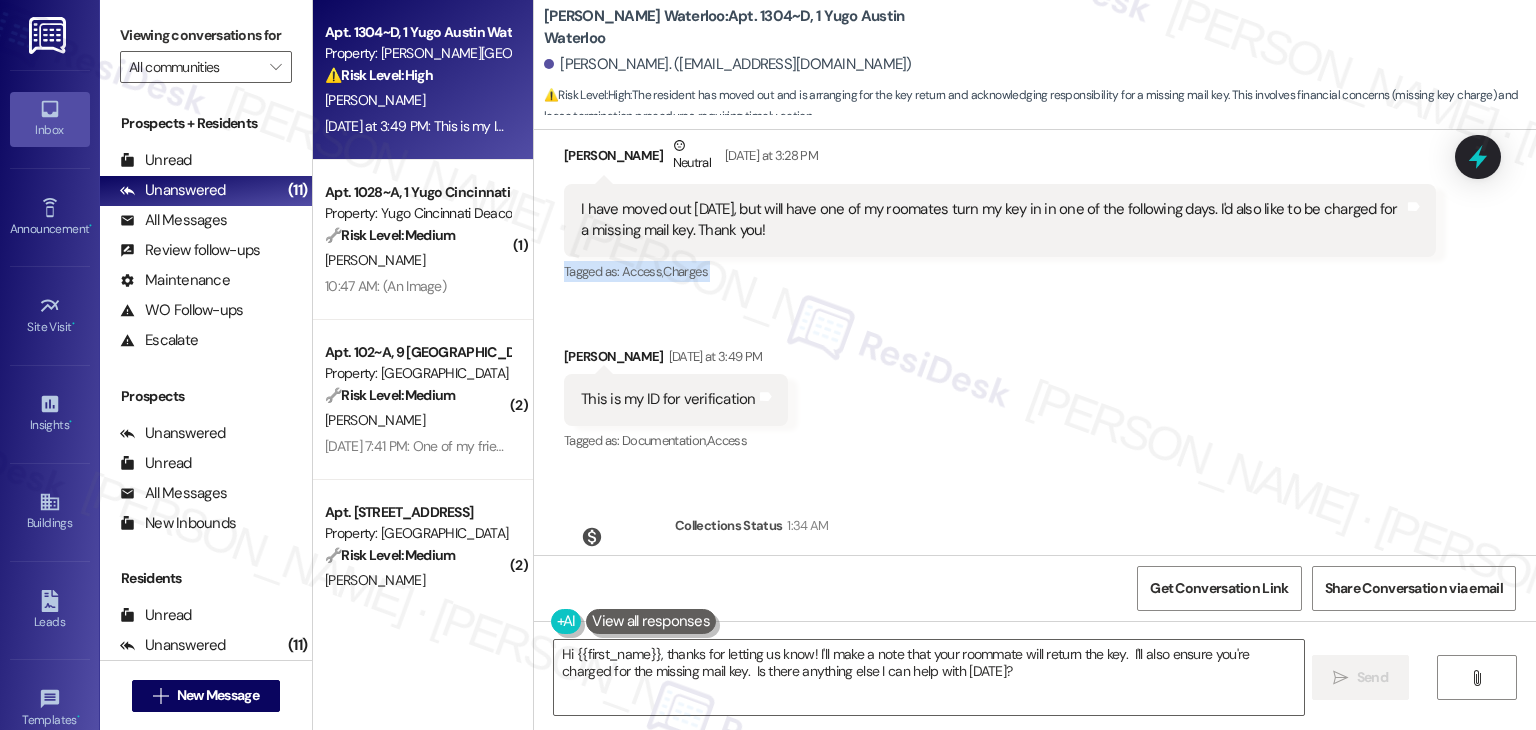 click on "Received via SMS [PERSON_NAME]   Neutral [DATE] at 3:28 PM I have moved out [DATE], but will have one of my roomates turn my key in in one of the following days. I'd also like to be charged for a missing mail key. Thank you! Tags and notes Tagged as:   Access ,  Click to highlight conversations about Access Charges Click to highlight conversations about Charges Received via SMS [PERSON_NAME] [DATE] at 3:49 PM This is my ID for verification  Tags and notes Tagged as:   Documentation ,  Click to highlight conversations about Documentation Access Click to highlight conversations about Access" at bounding box center [1035, 280] 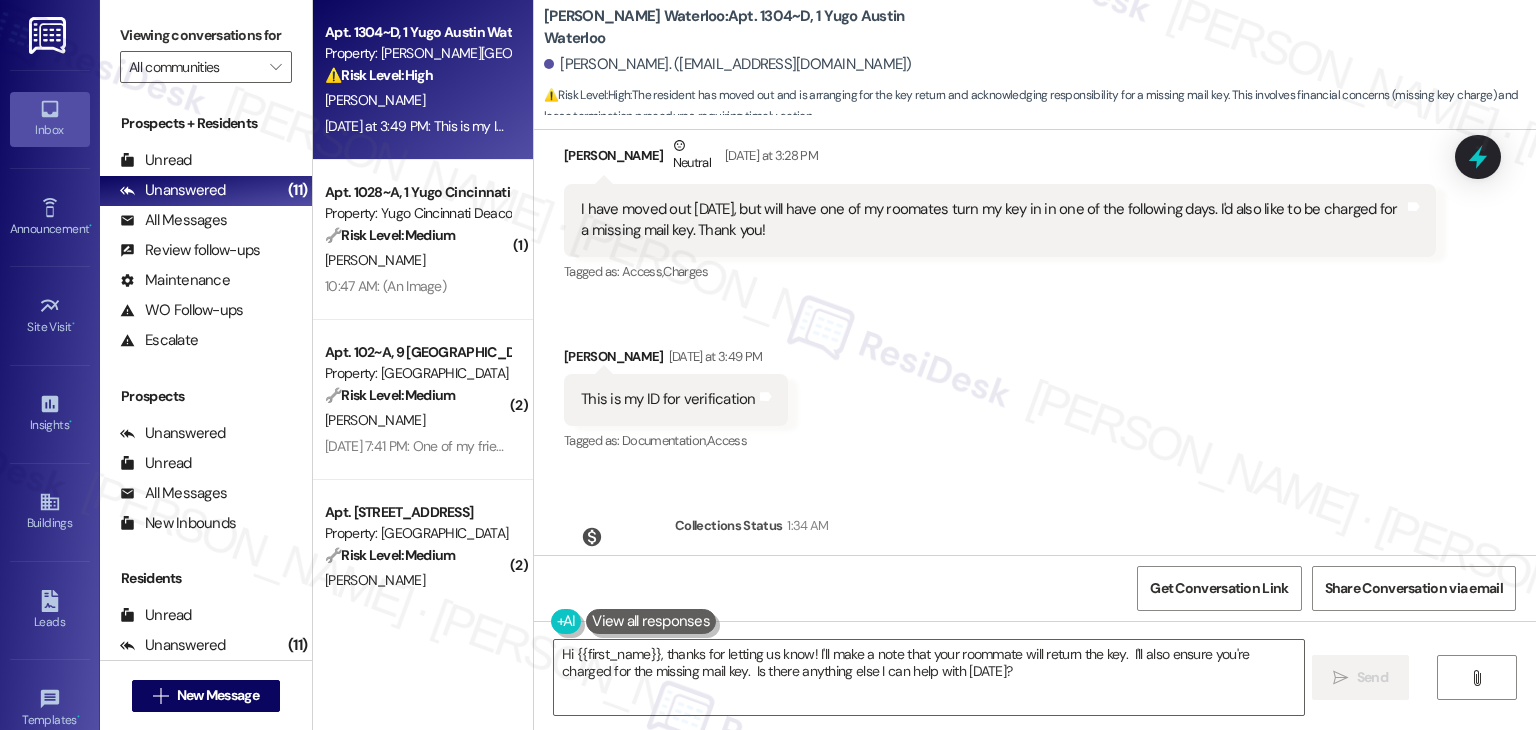 click on "Received via SMS [PERSON_NAME]   Neutral [DATE] at 3:28 PM I have moved out [DATE], but will have one of my roomates turn my key in in one of the following days. I'd also like to be charged for a missing mail key. Thank you! Tags and notes Tagged as:   Access ,  Click to highlight conversations about Access Charges Click to highlight conversations about Charges Received via SMS [PERSON_NAME] [DATE] at 3:49 PM This is my ID for verification  Tags and notes Tagged as:   Documentation ,  Click to highlight conversations about Documentation Access Click to highlight conversations about Access" at bounding box center (1035, 280) 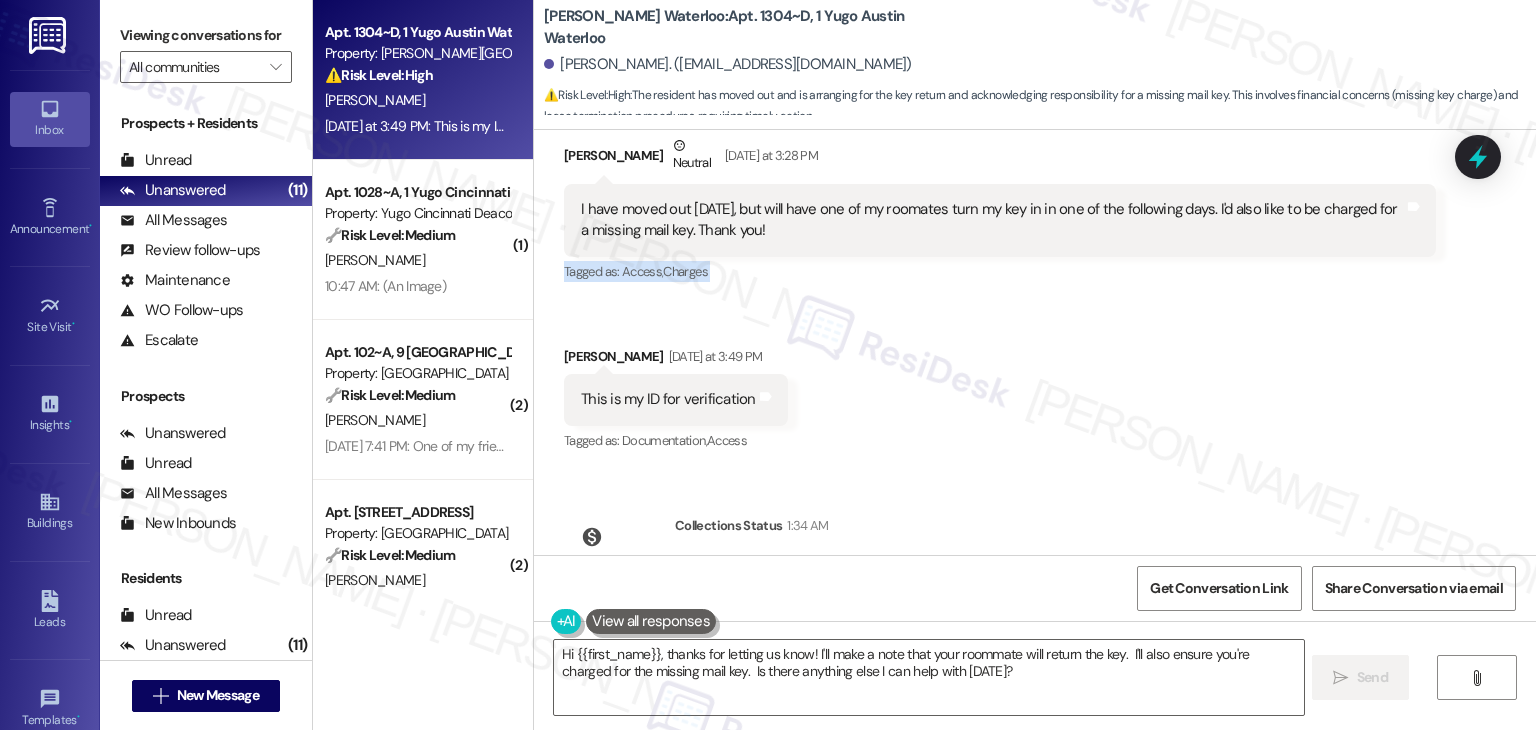 click on "Received via SMS [PERSON_NAME]   Neutral [DATE] at 3:28 PM I have moved out [DATE], but will have one of my roomates turn my key in in one of the following days. I'd also like to be charged for a missing mail key. Thank you! Tags and notes Tagged as:   Access ,  Click to highlight conversations about Access Charges Click to highlight conversations about Charges Received via SMS [PERSON_NAME] [DATE] at 3:49 PM This is my ID for verification  Tags and notes Tagged as:   Documentation ,  Click to highlight conversations about Documentation Access Click to highlight conversations about Access" at bounding box center (1035, 280) 